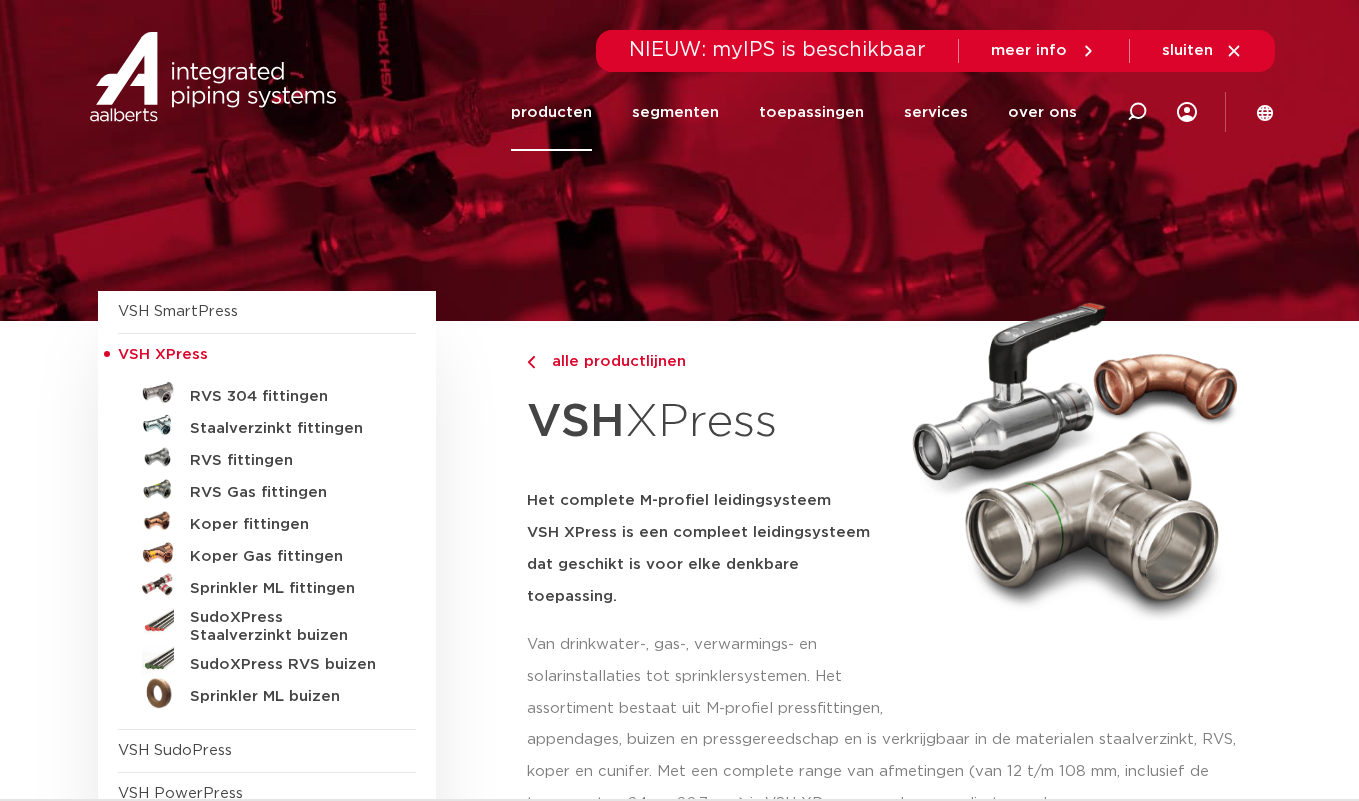scroll, scrollTop: 0, scrollLeft: 0, axis: both 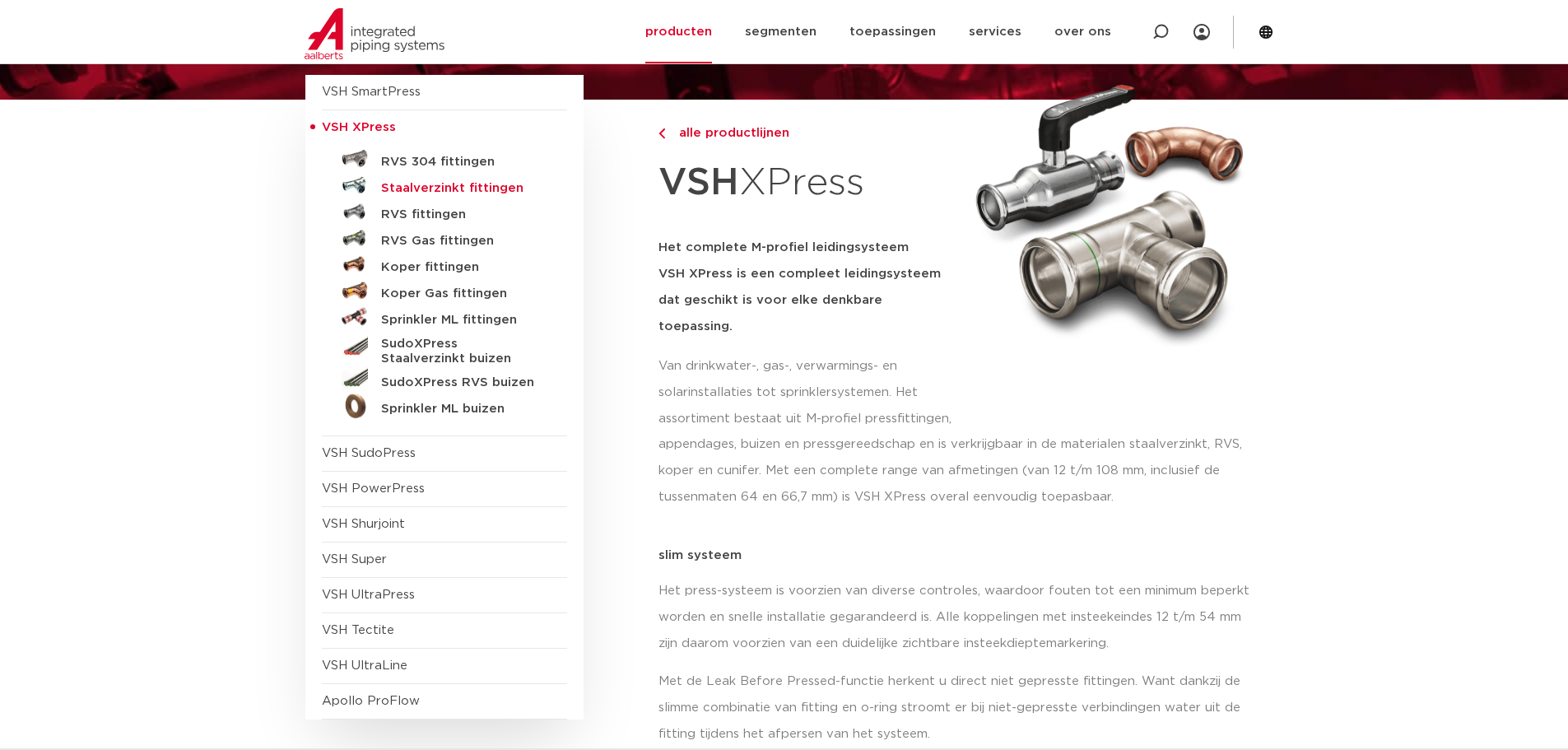 click on "Staalverzinkt fittingen" at bounding box center (463, 189) 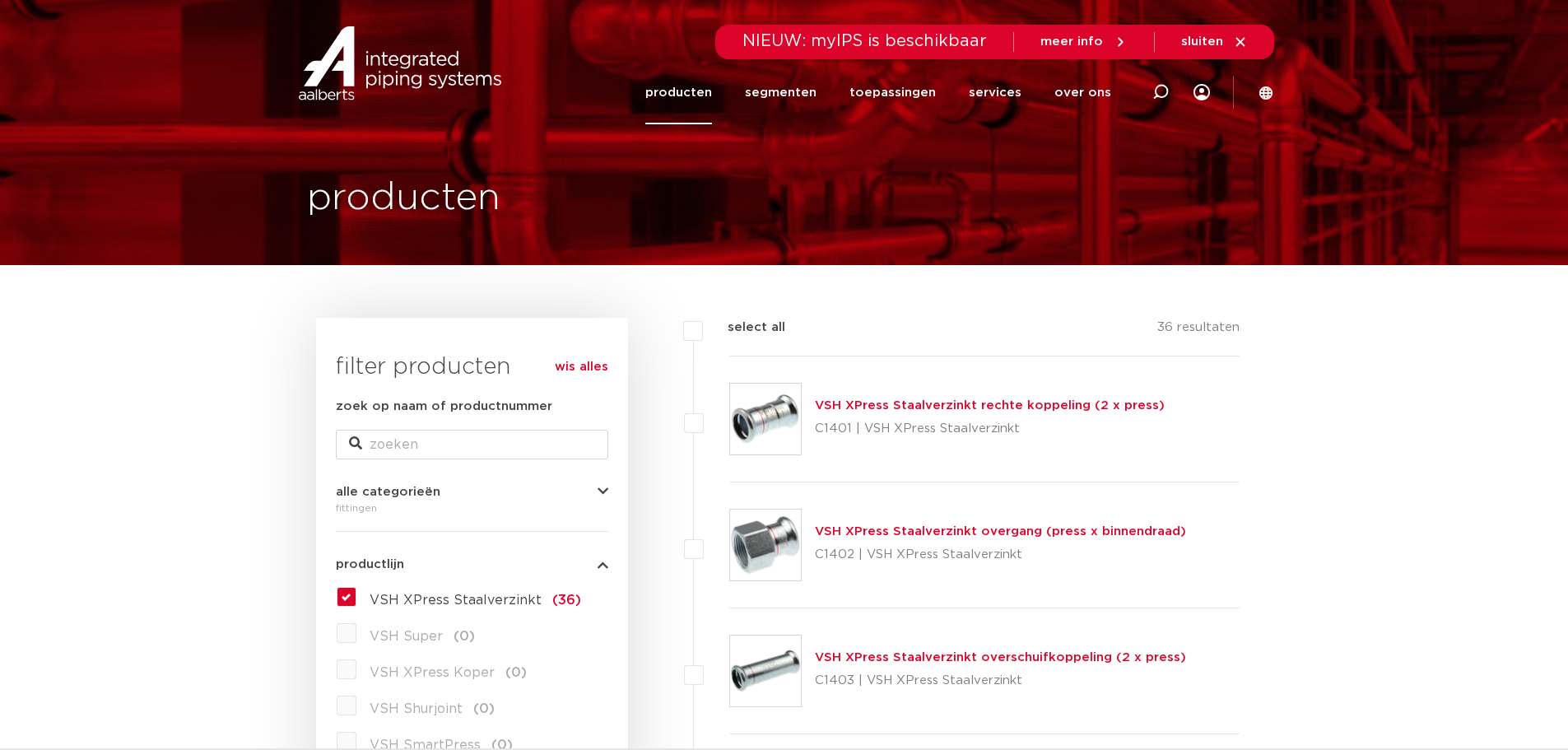 scroll, scrollTop: 21, scrollLeft: 0, axis: vertical 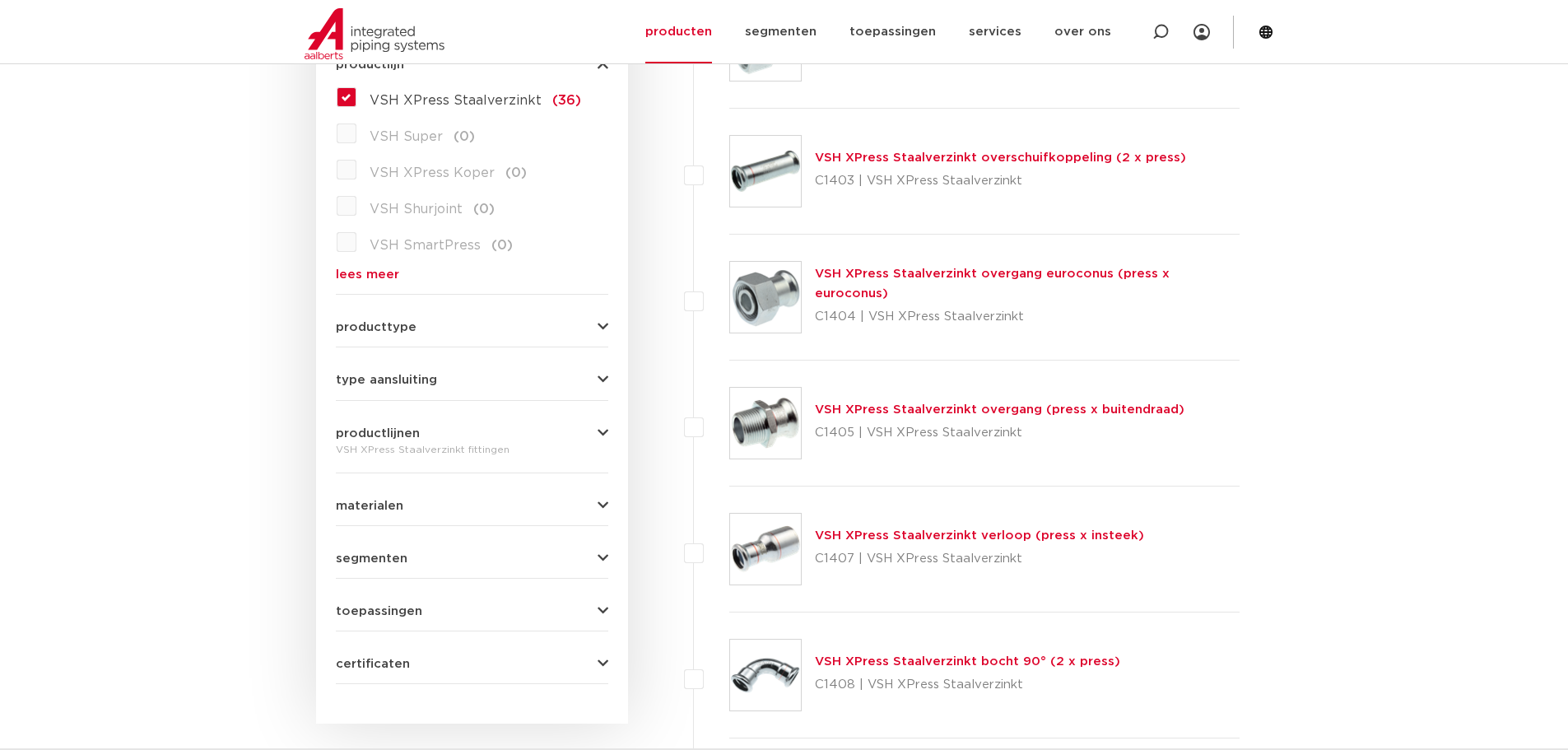 click on "producttype" at bounding box center [472, 327] 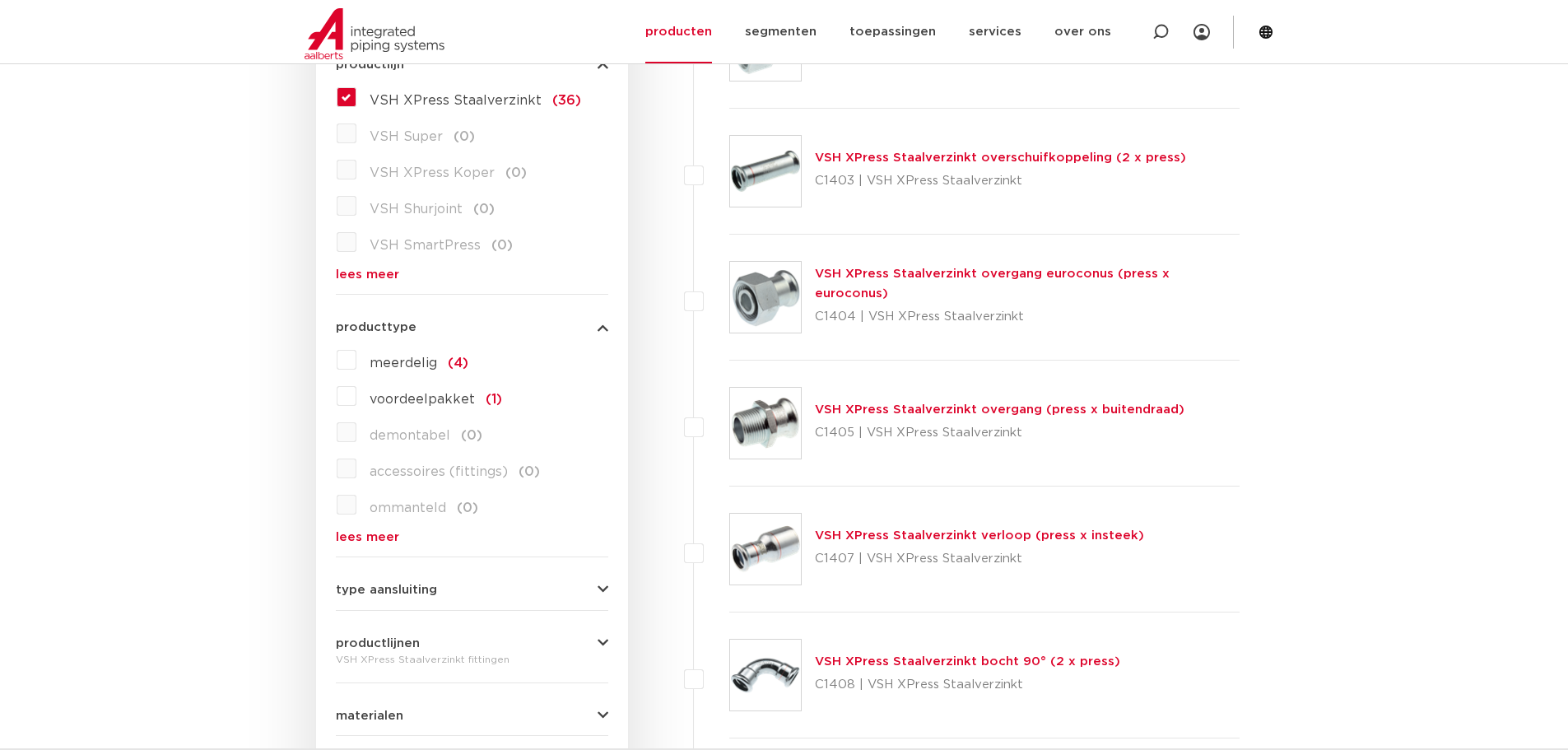 click on "producttype" at bounding box center [472, 327] 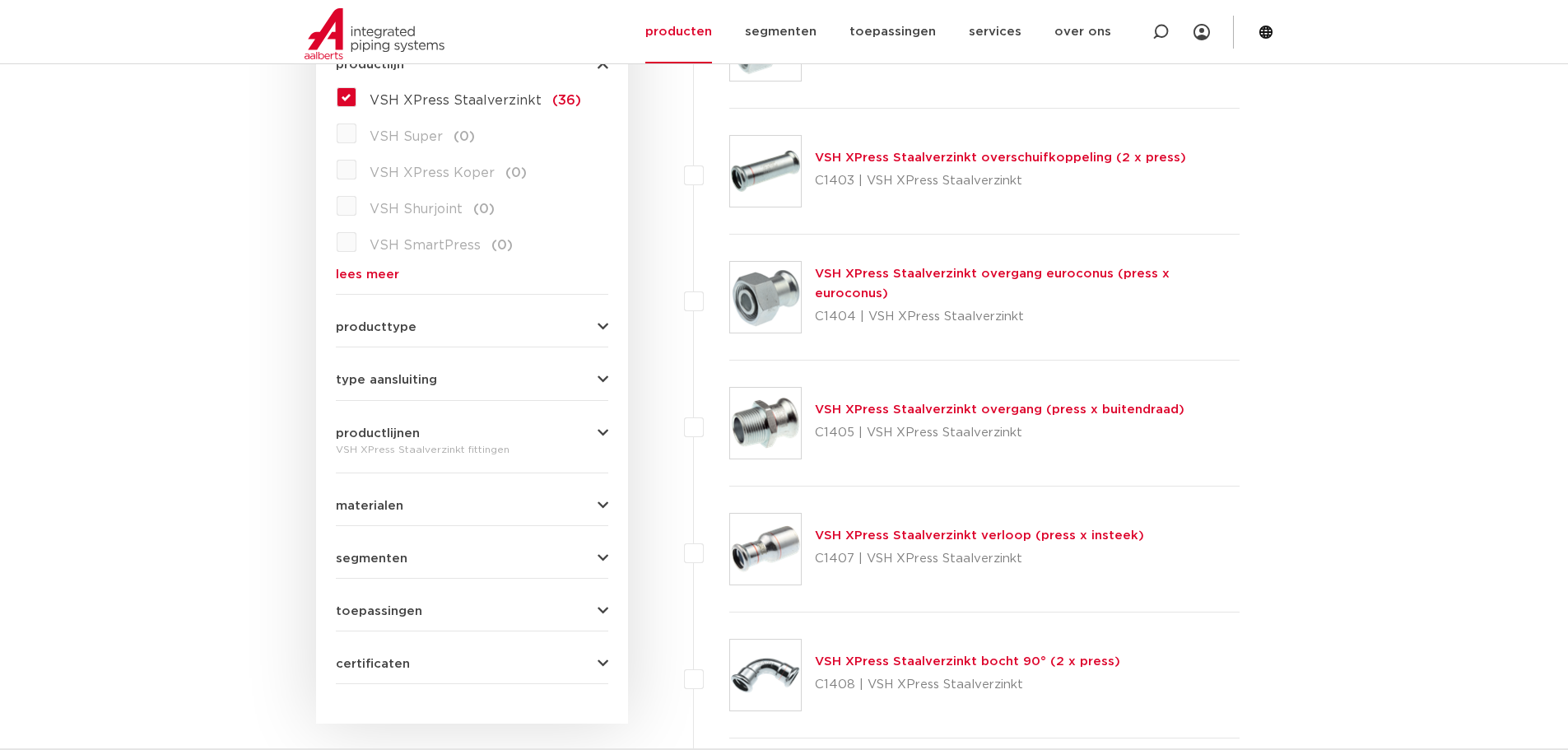 click on "zoek op naam of productnummer
alle categorieën
fittingen
fittingen
afsluiters
buizen
gereedschappen
kranen" at bounding box center [472, 291] 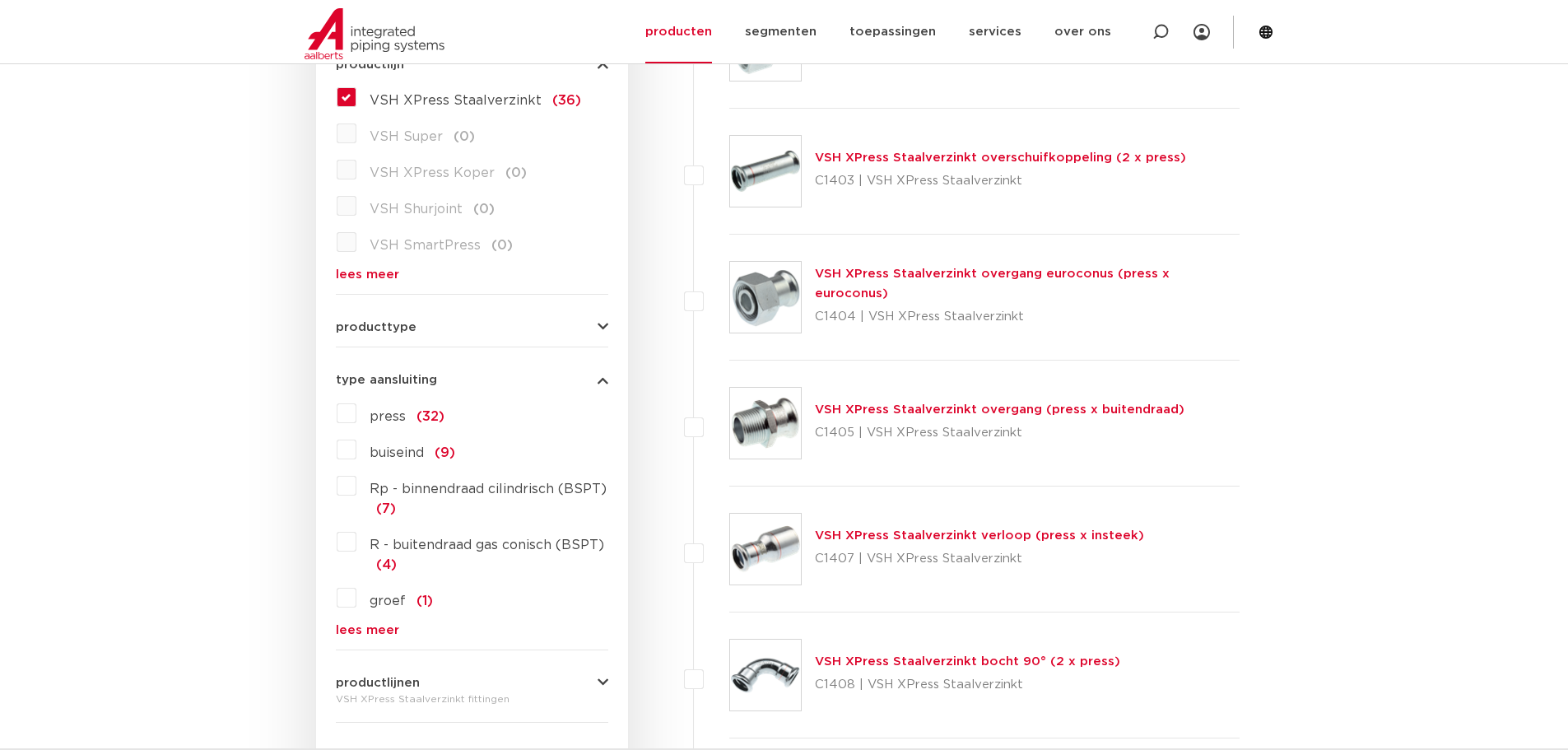 click on "press" at bounding box center [388, 417] 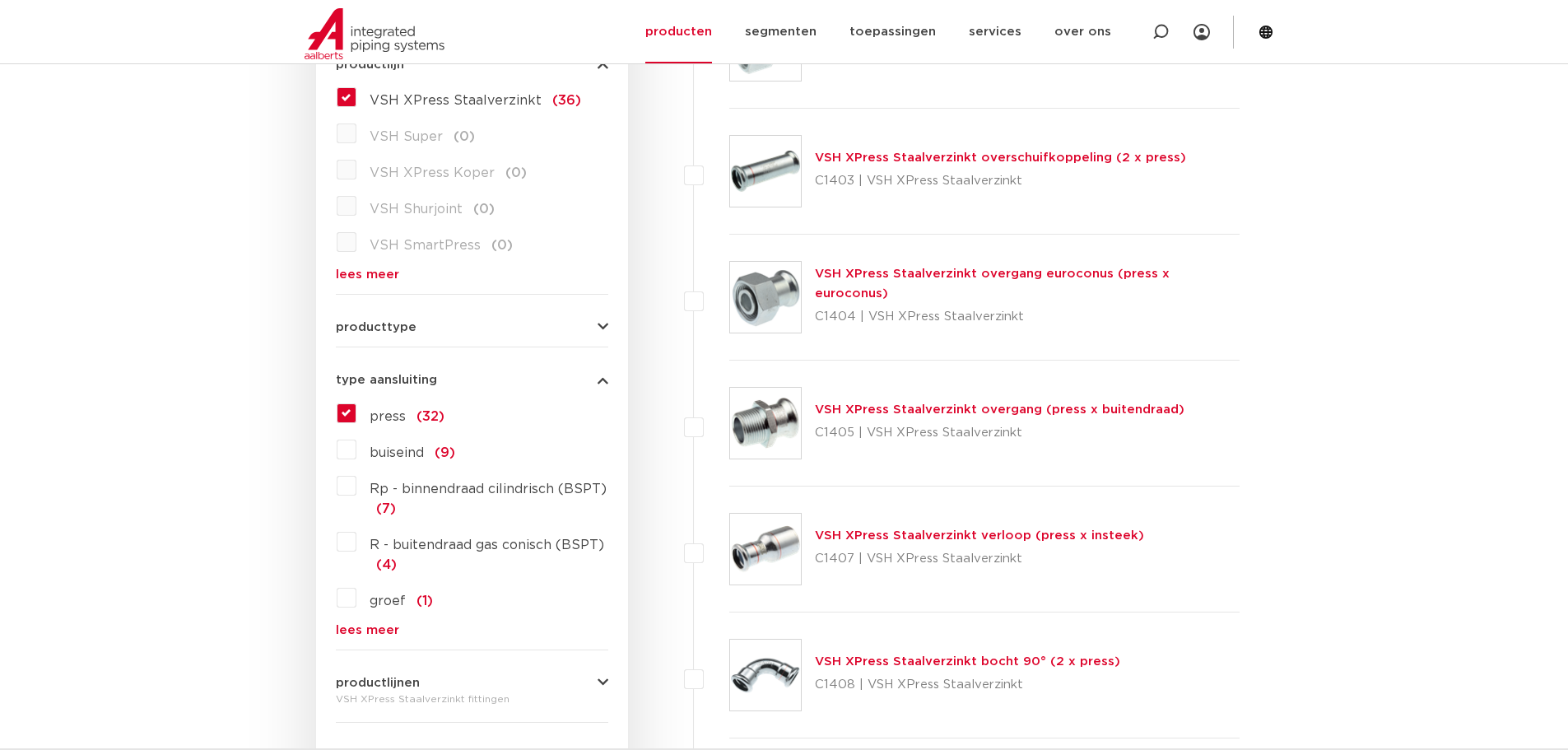 click on "press" at bounding box center [388, 417] 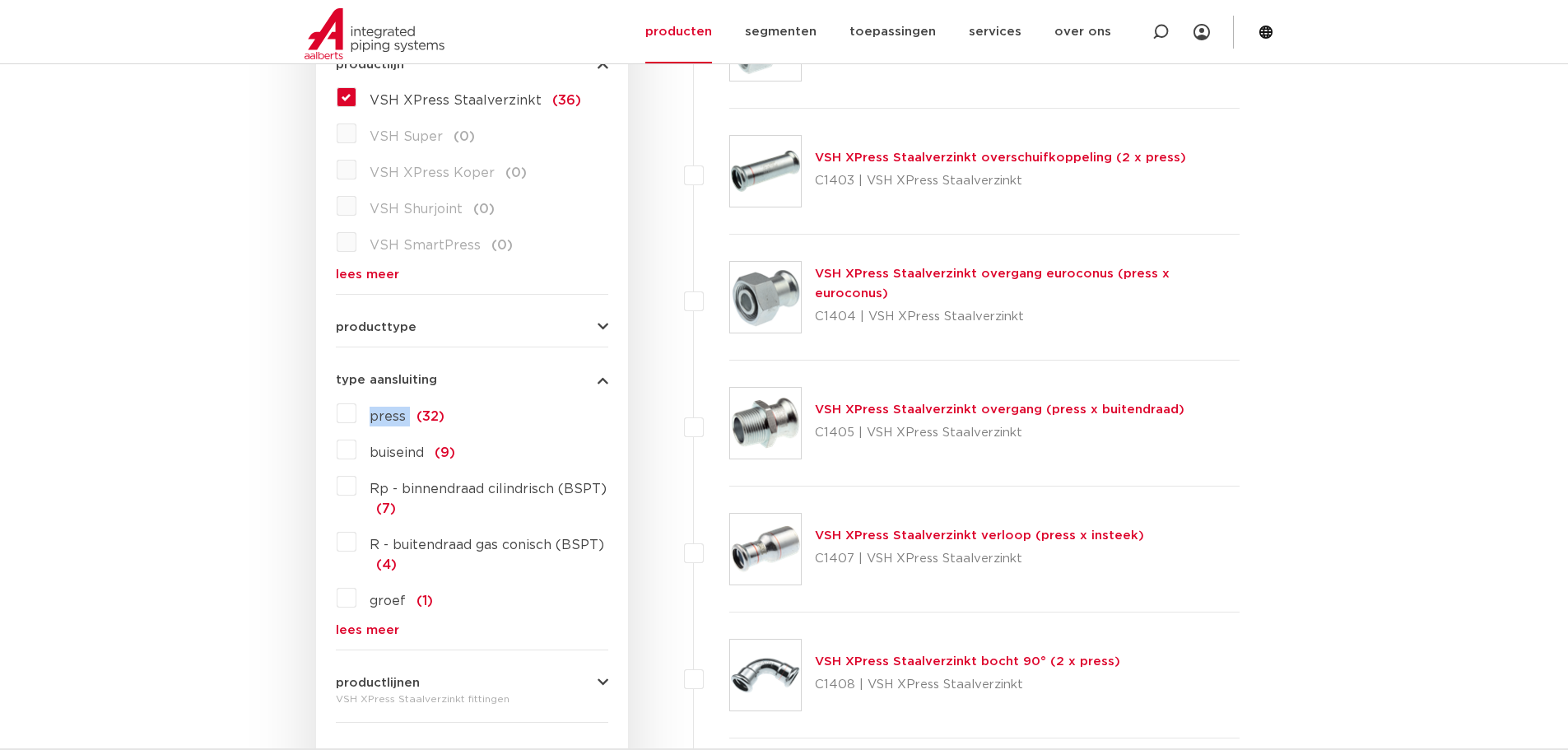 click on "press" at bounding box center (388, 417) 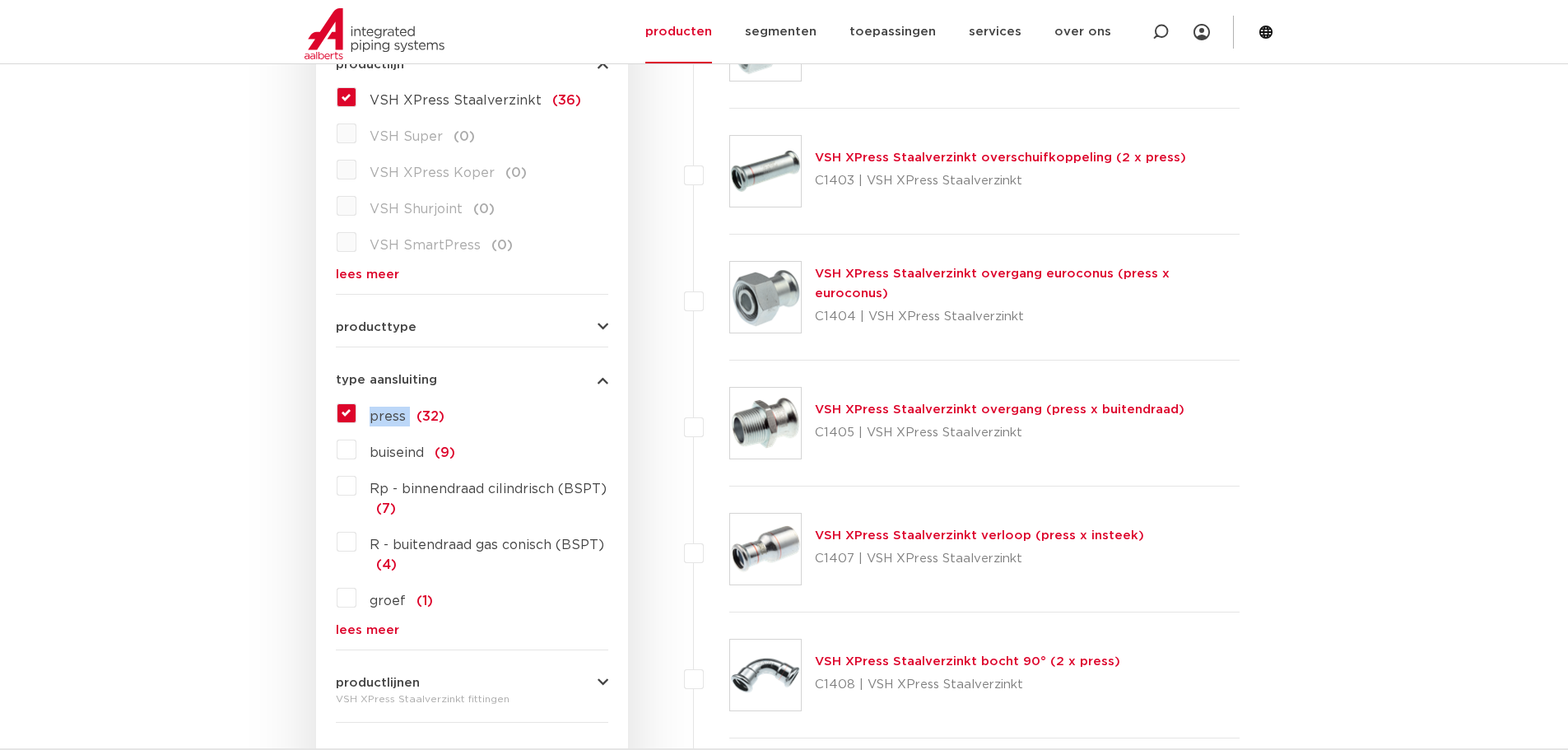 click on "type aansluiting" at bounding box center [472, 380] 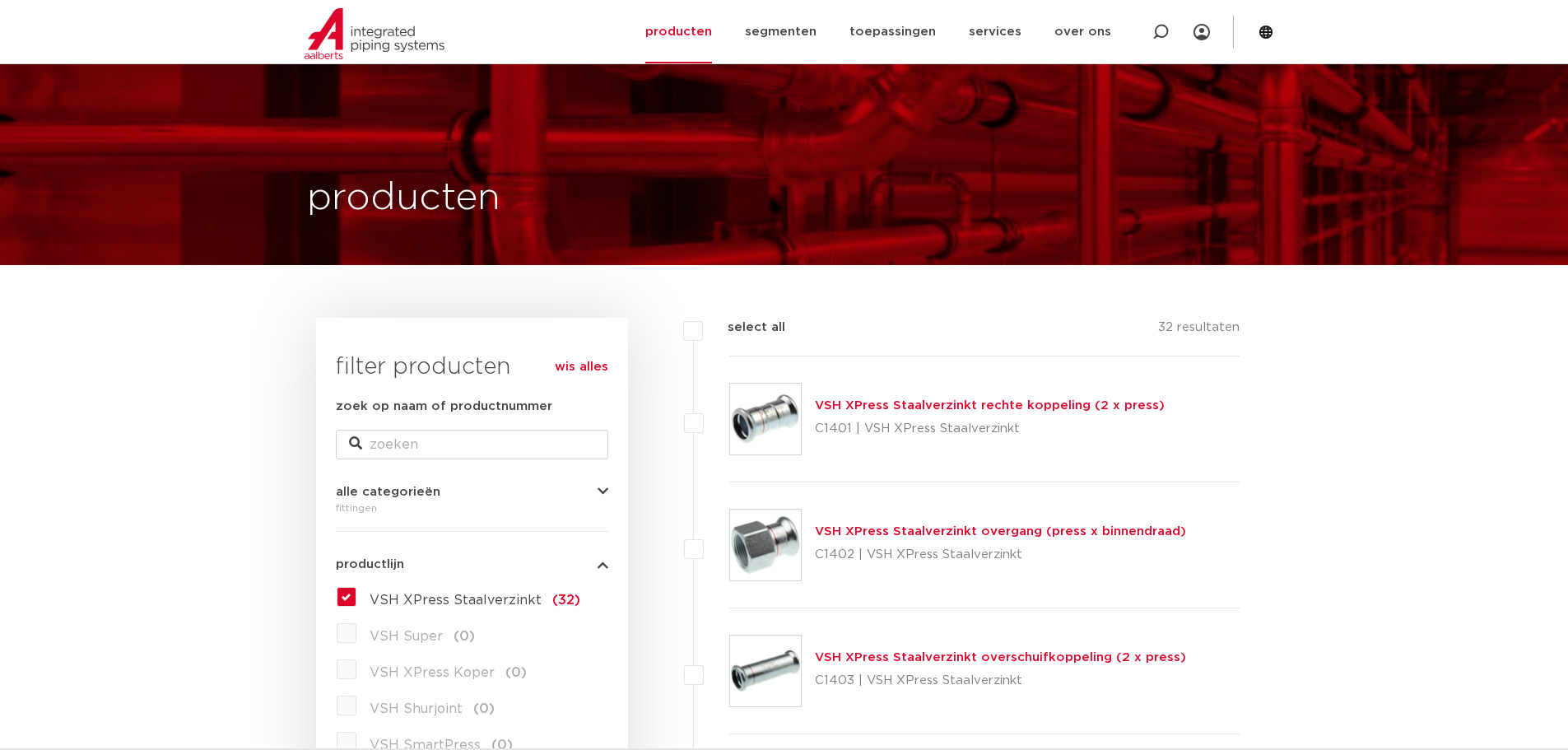 scroll, scrollTop: 489, scrollLeft: 0, axis: vertical 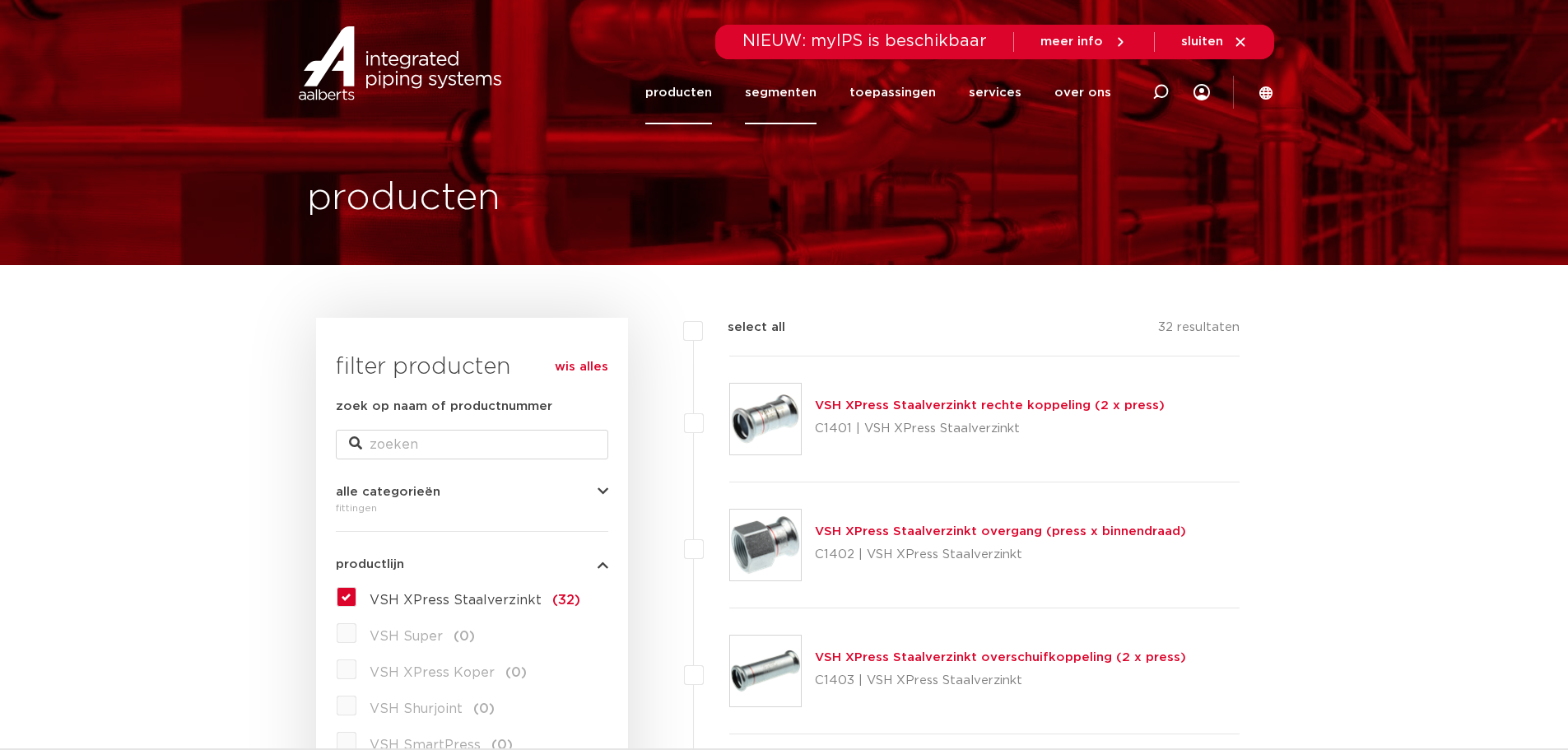click on "segmenten" 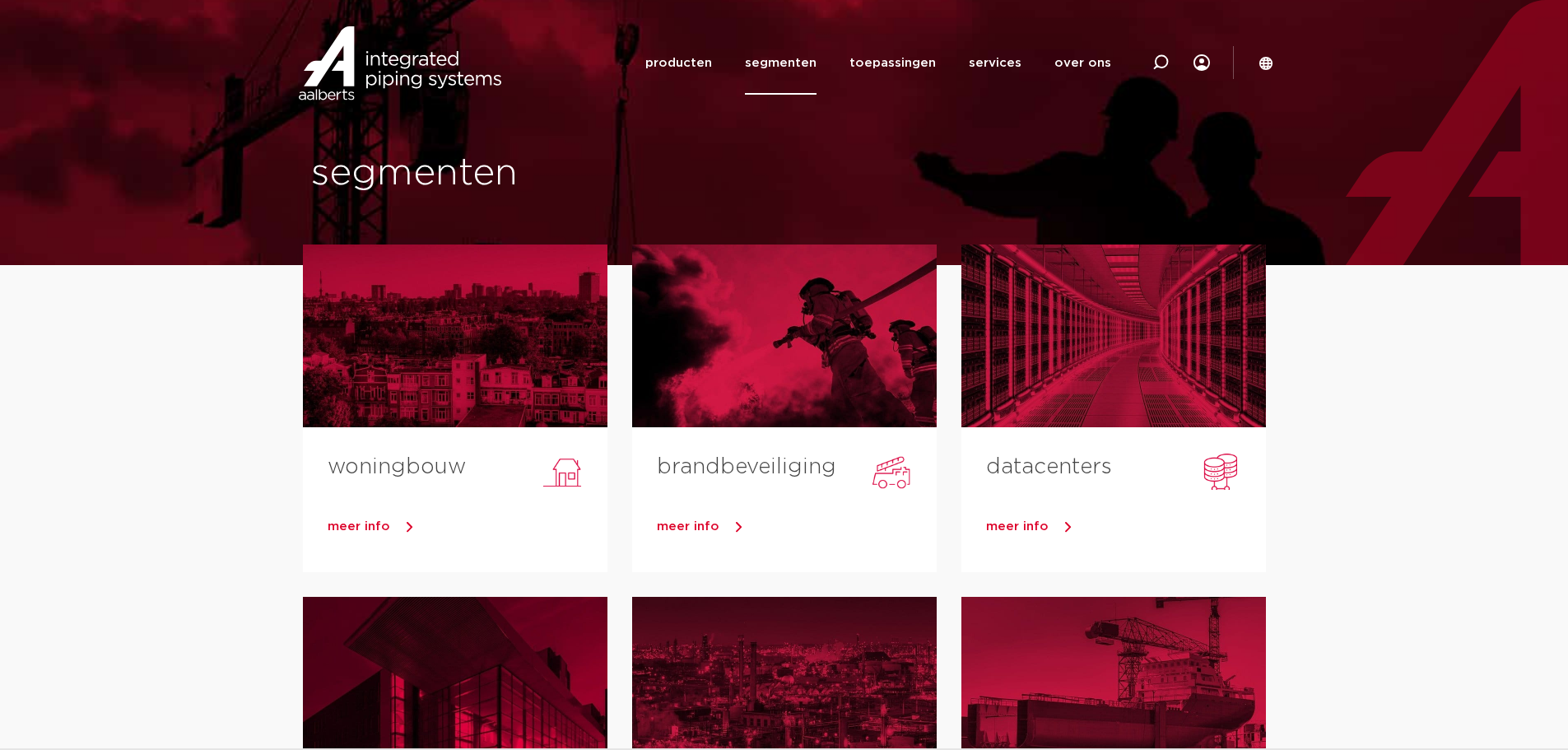 scroll, scrollTop: 0, scrollLeft: 0, axis: both 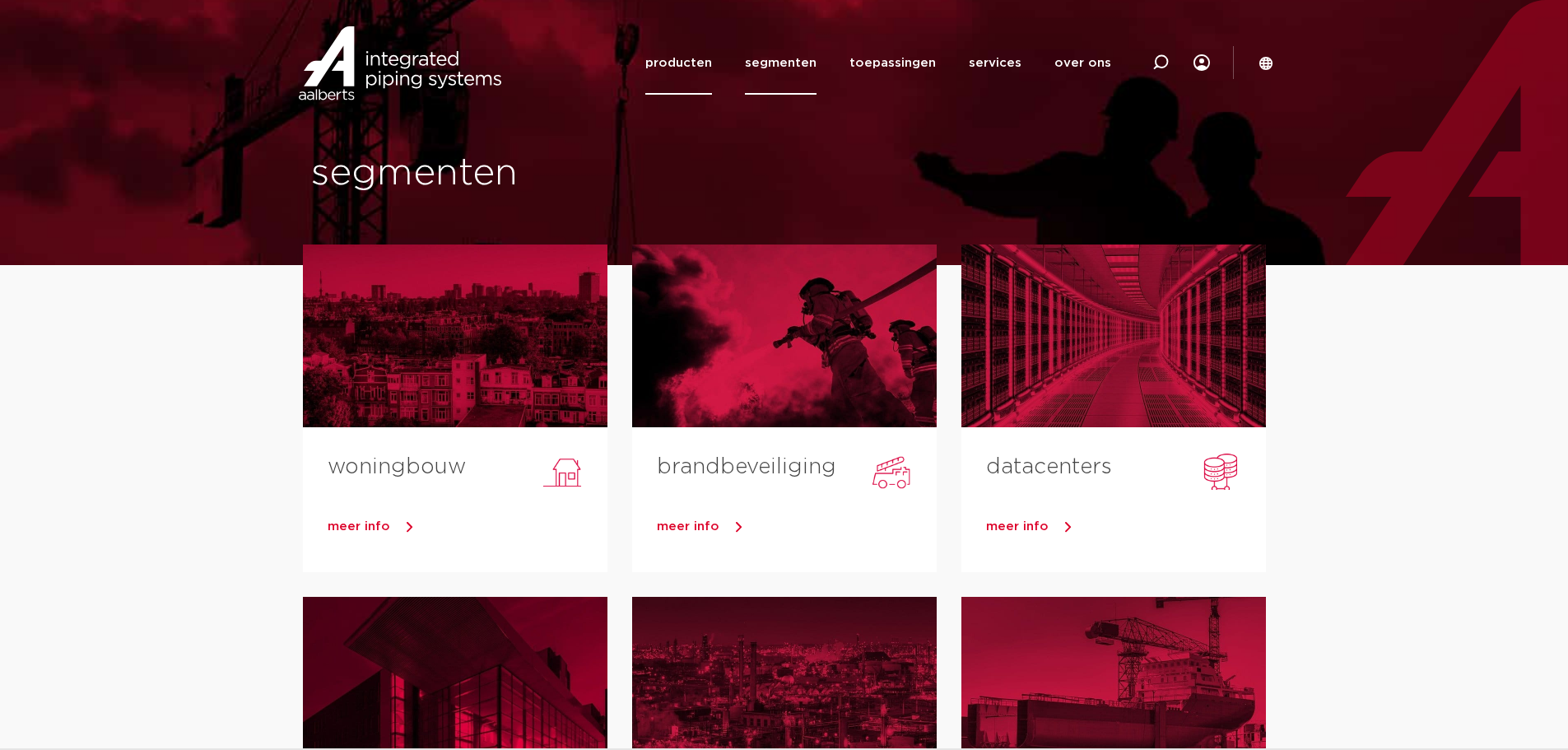 click on "producten" 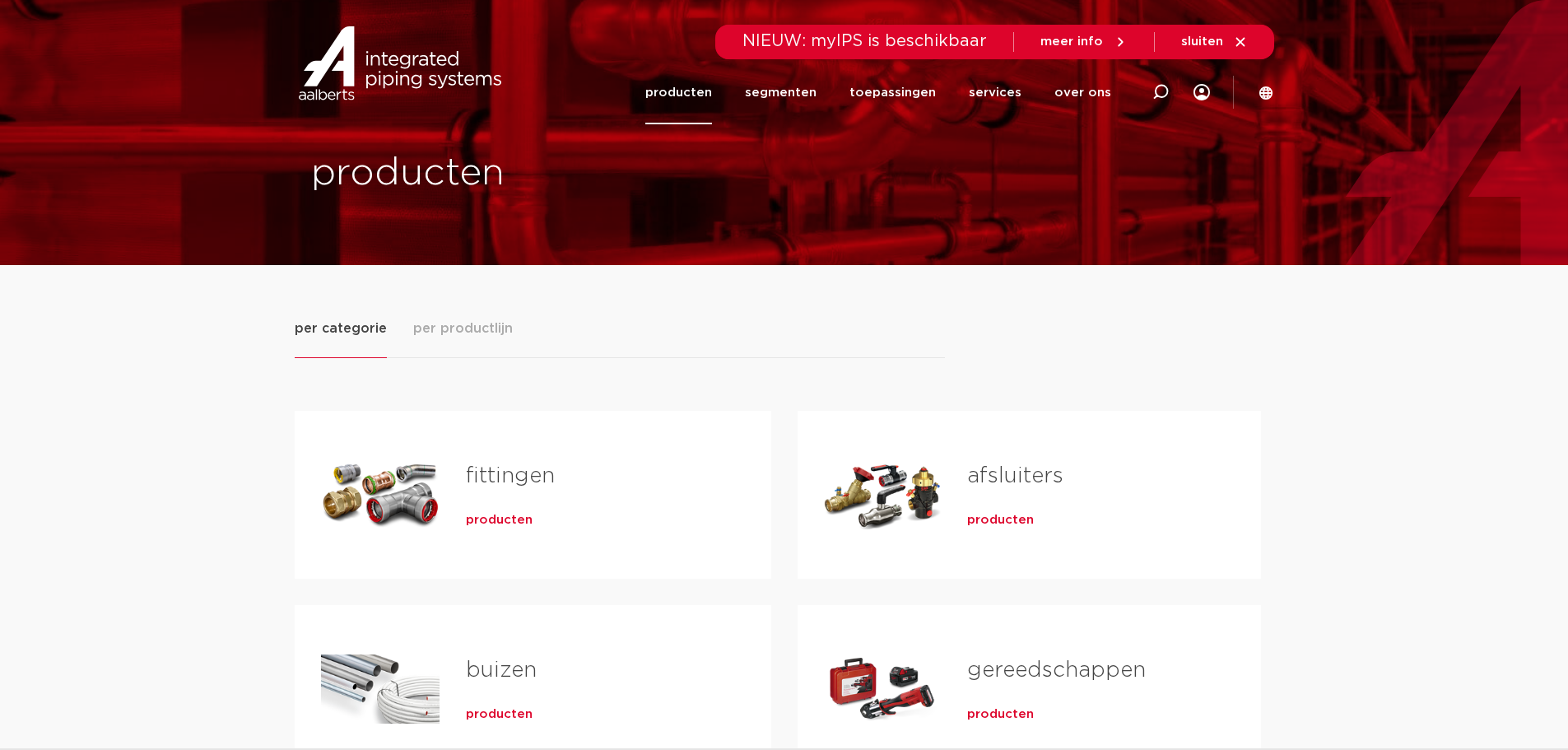scroll, scrollTop: 0, scrollLeft: 0, axis: both 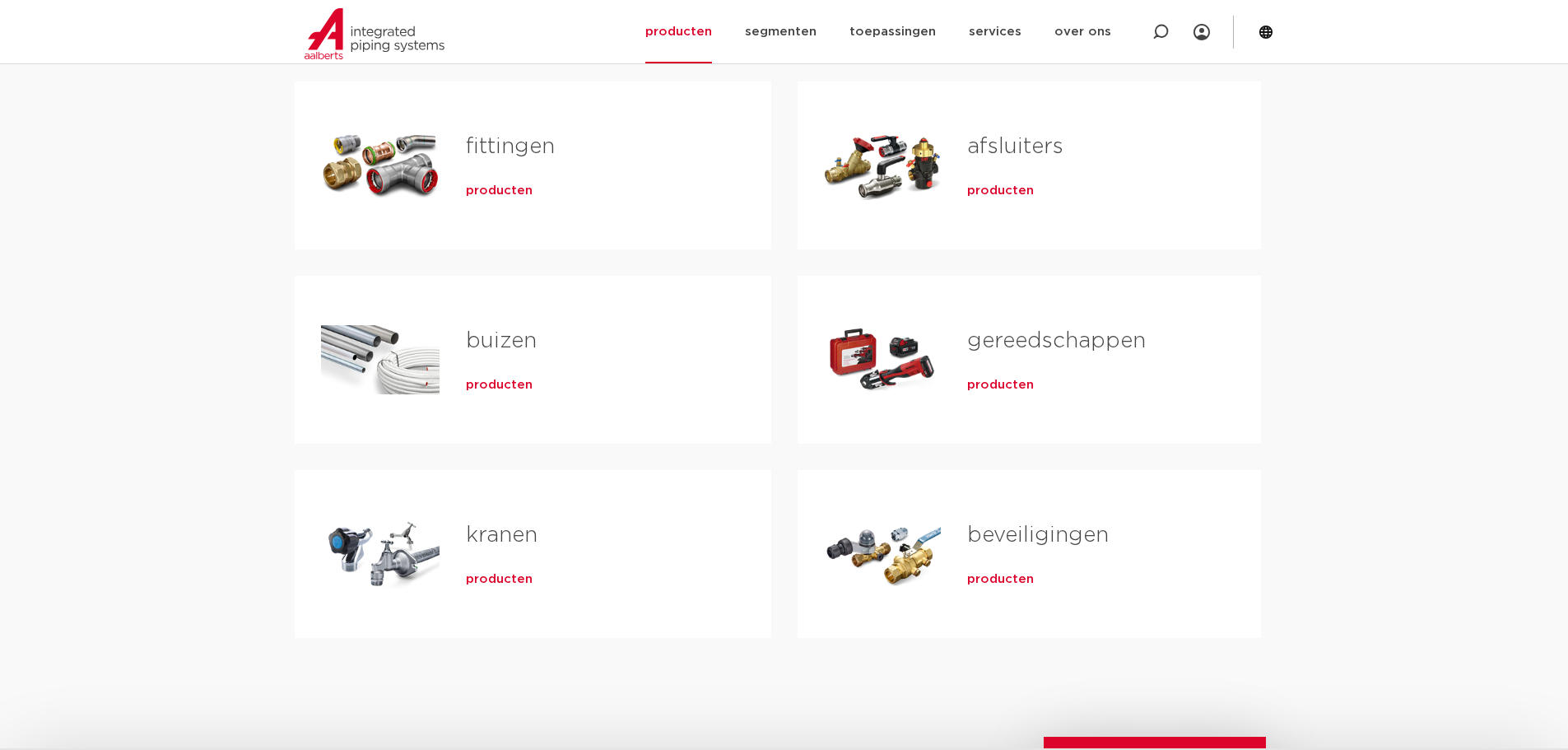 click at bounding box center (882, 165) 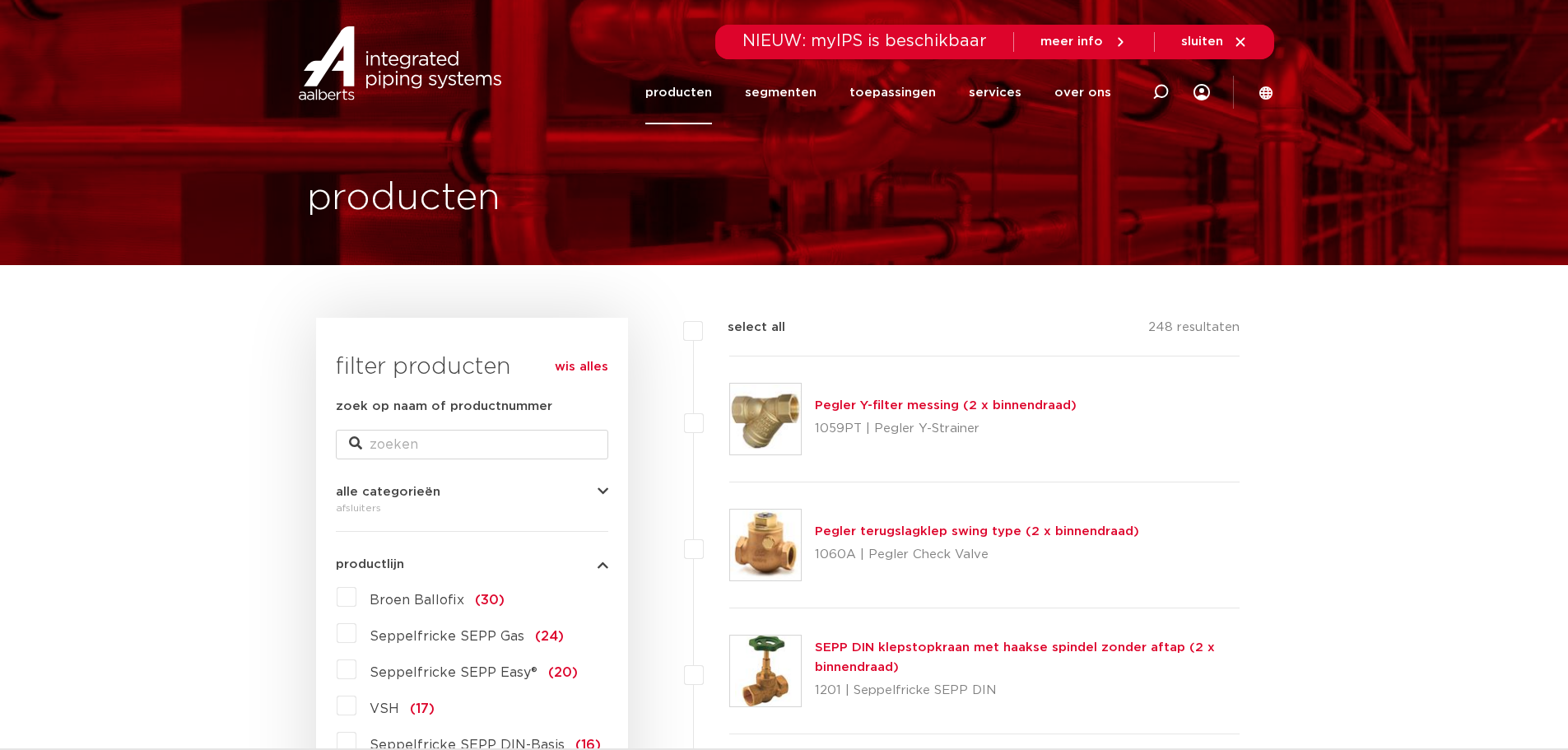 scroll, scrollTop: 0, scrollLeft: 0, axis: both 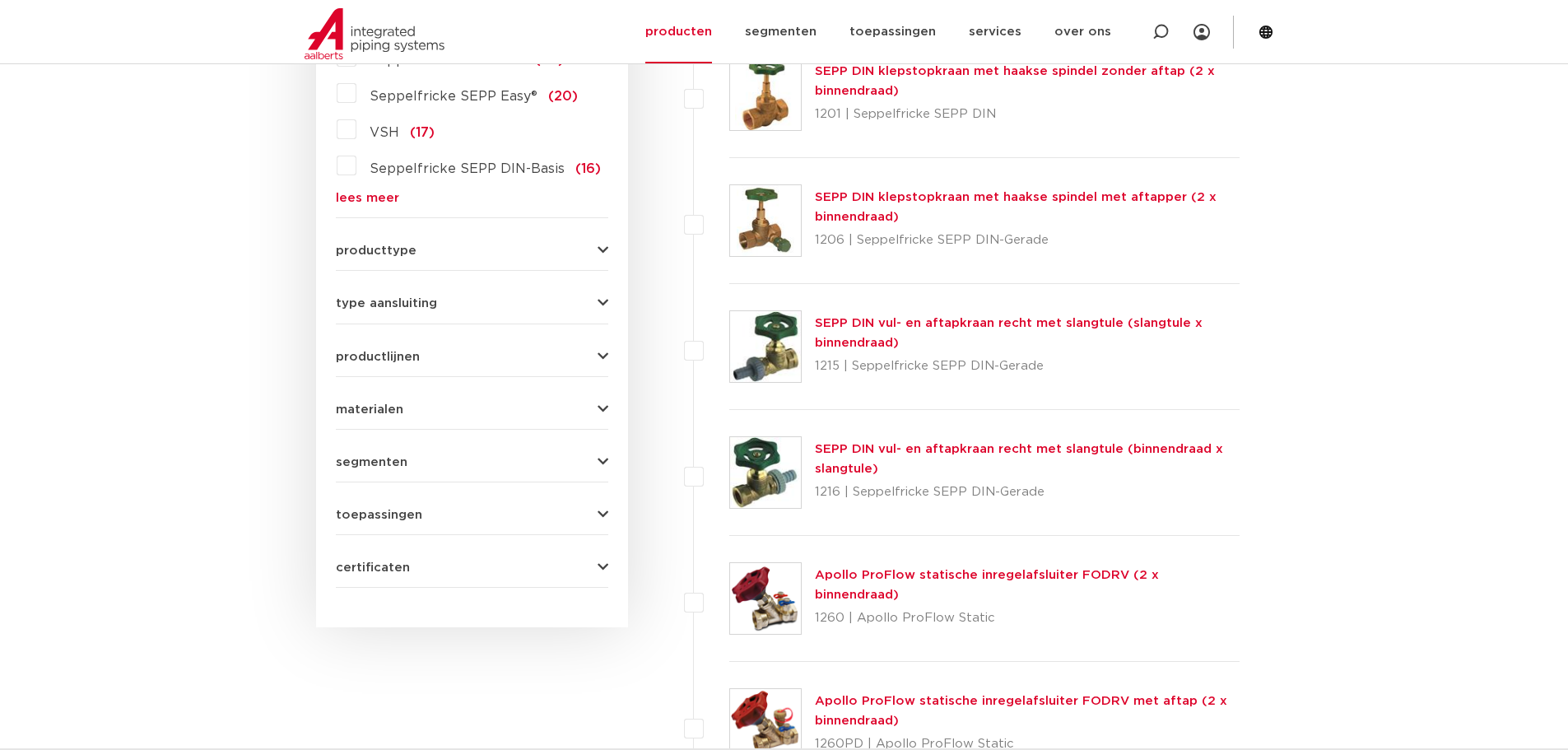 click on "type aansluiting" at bounding box center [386, 303] 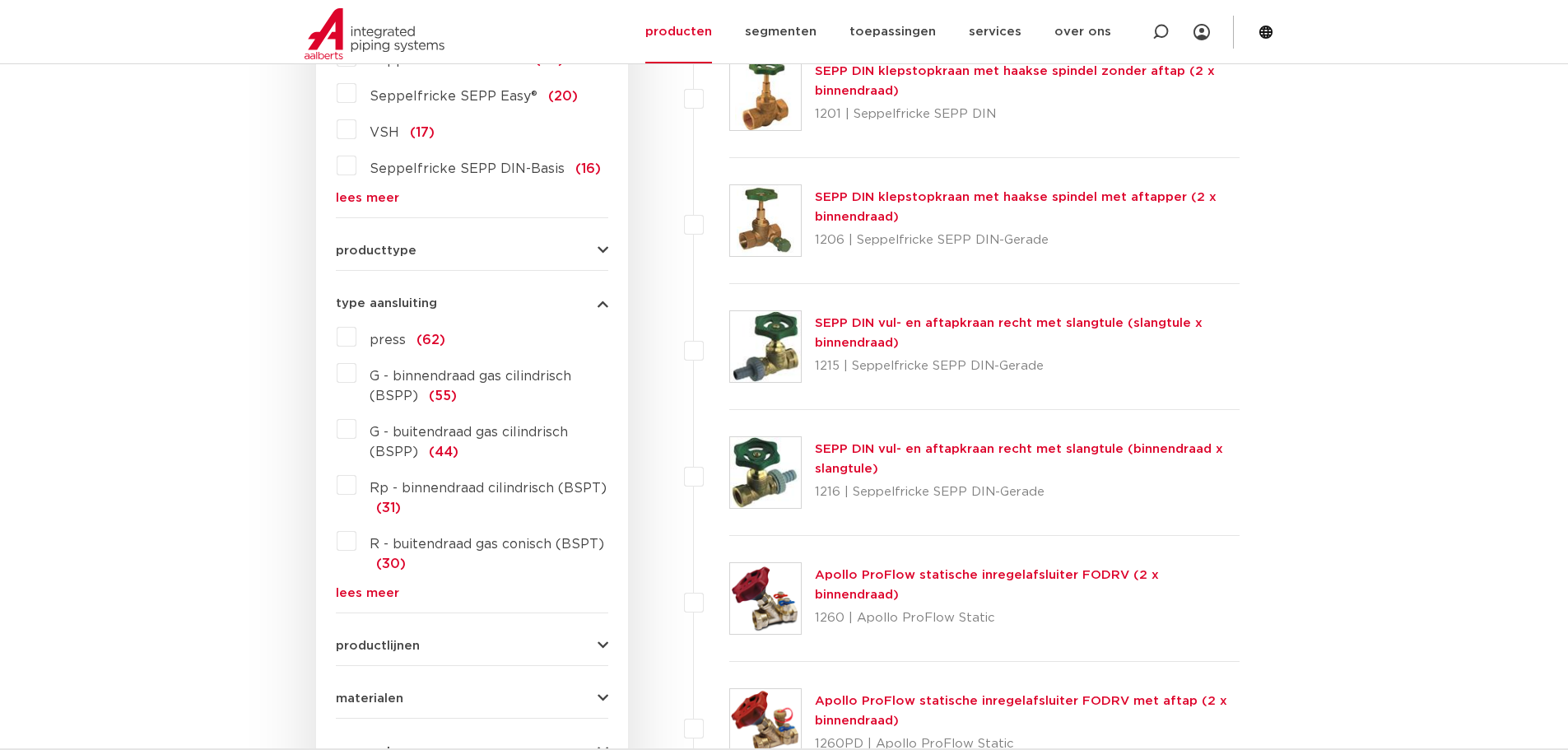 click on "press" at bounding box center (388, 340) 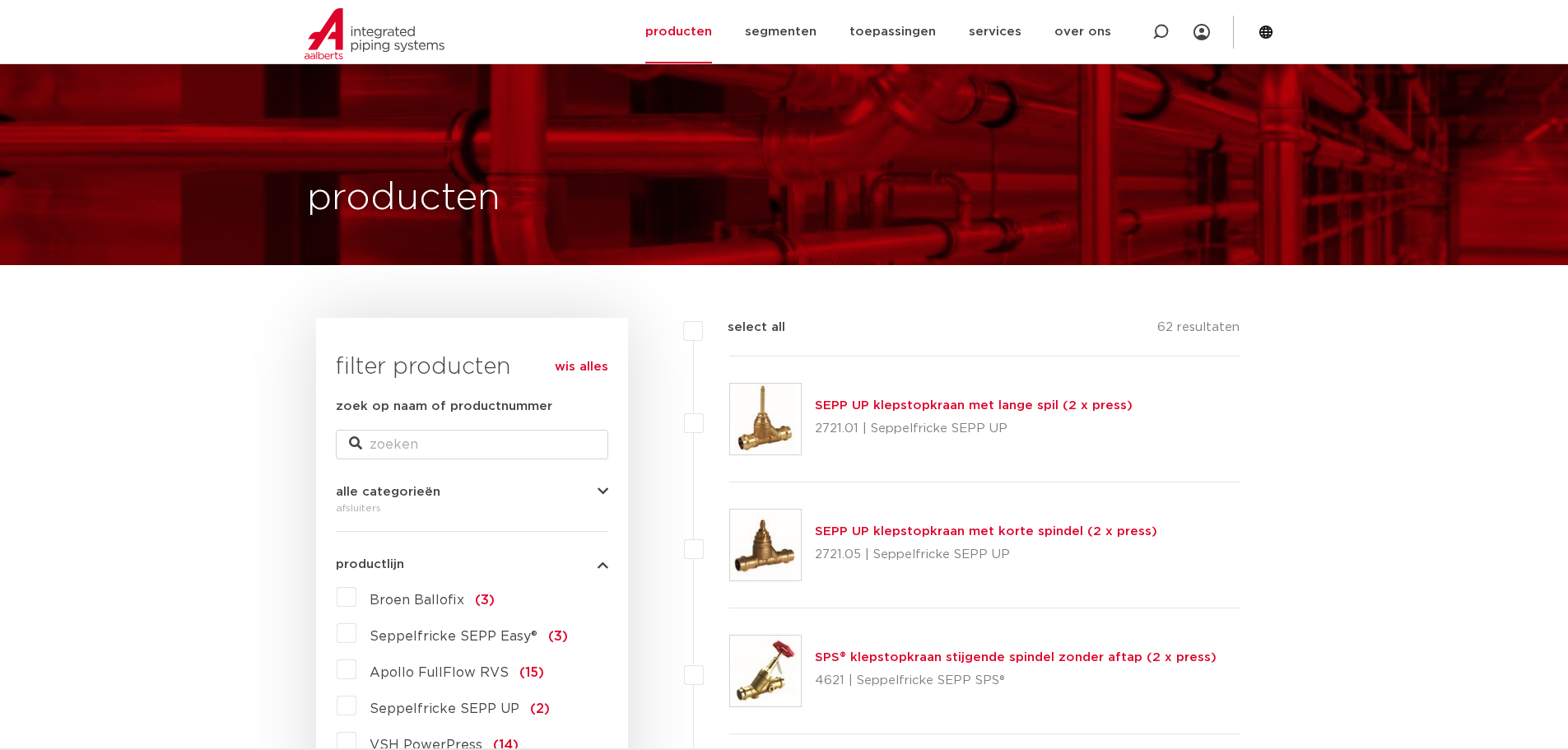 scroll, scrollTop: 557, scrollLeft: 0, axis: vertical 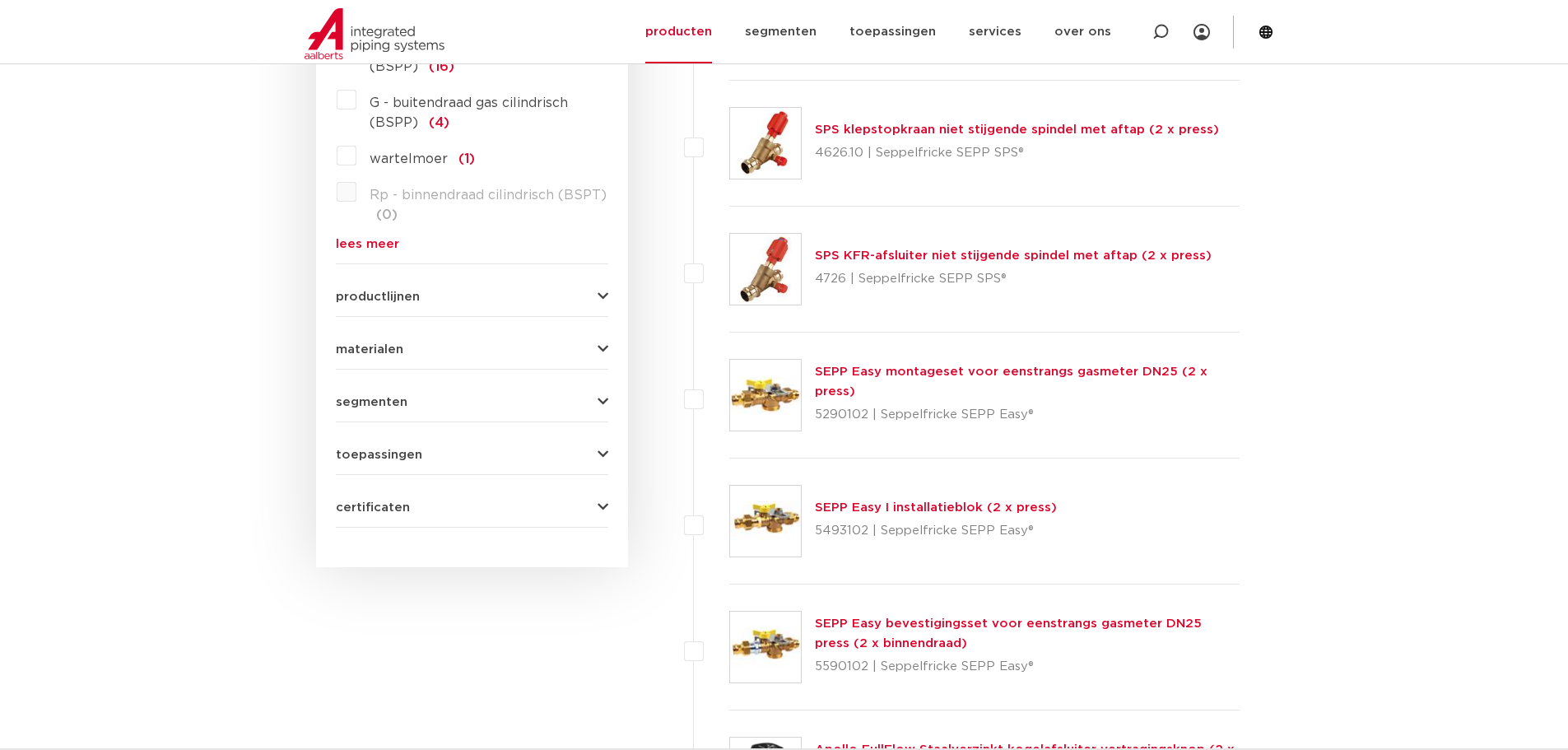 click on "certificaten
KIWA
(23)
DVGW Wasser
(22)
WRAS
(21)
DVGW Gas
(3)
GDV
(17)
SINTEF
(17)
ETA
(2)
ACS
(15)
SITAC
(3)
STF" at bounding box center [472, 501] 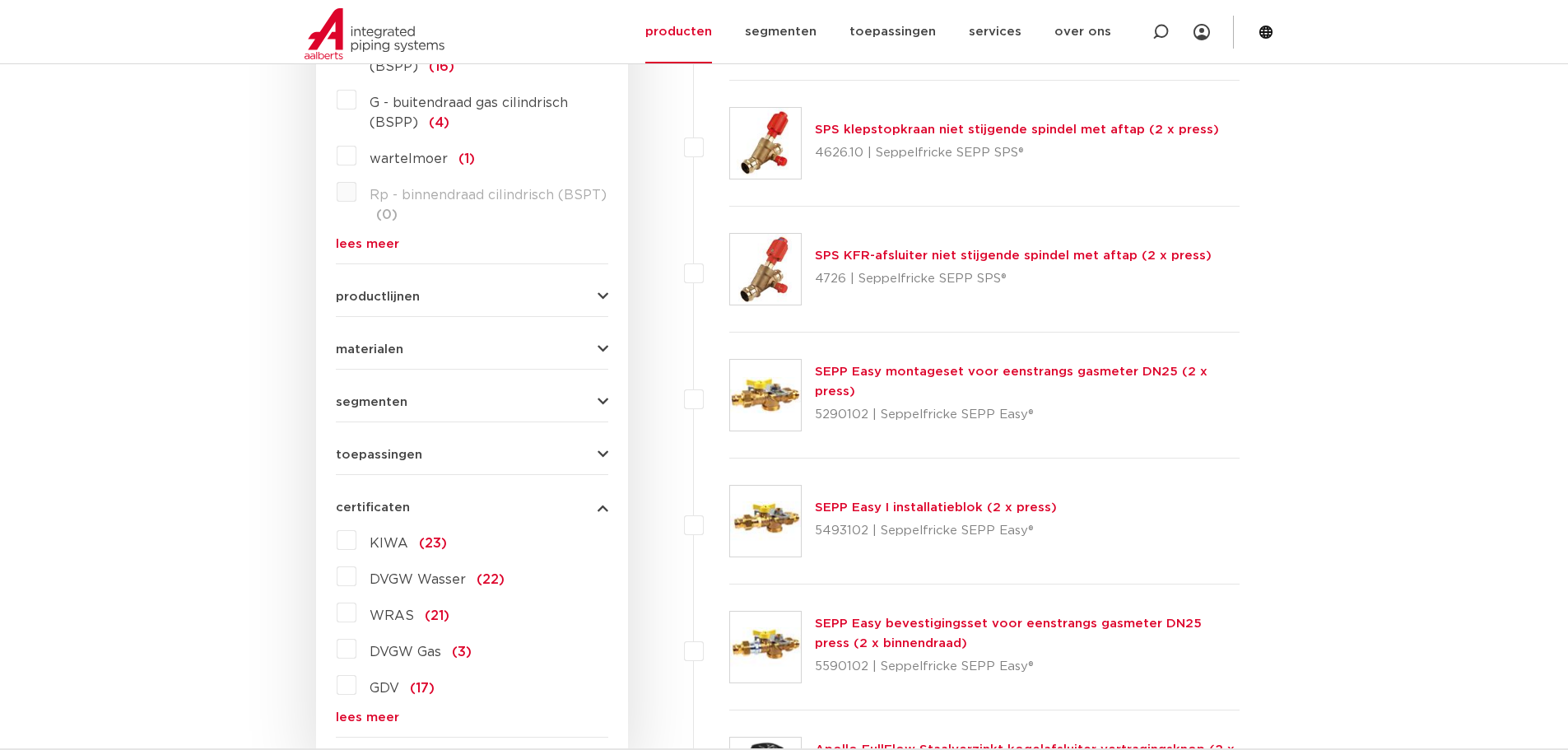 click on "KIWA" at bounding box center [389, 543] 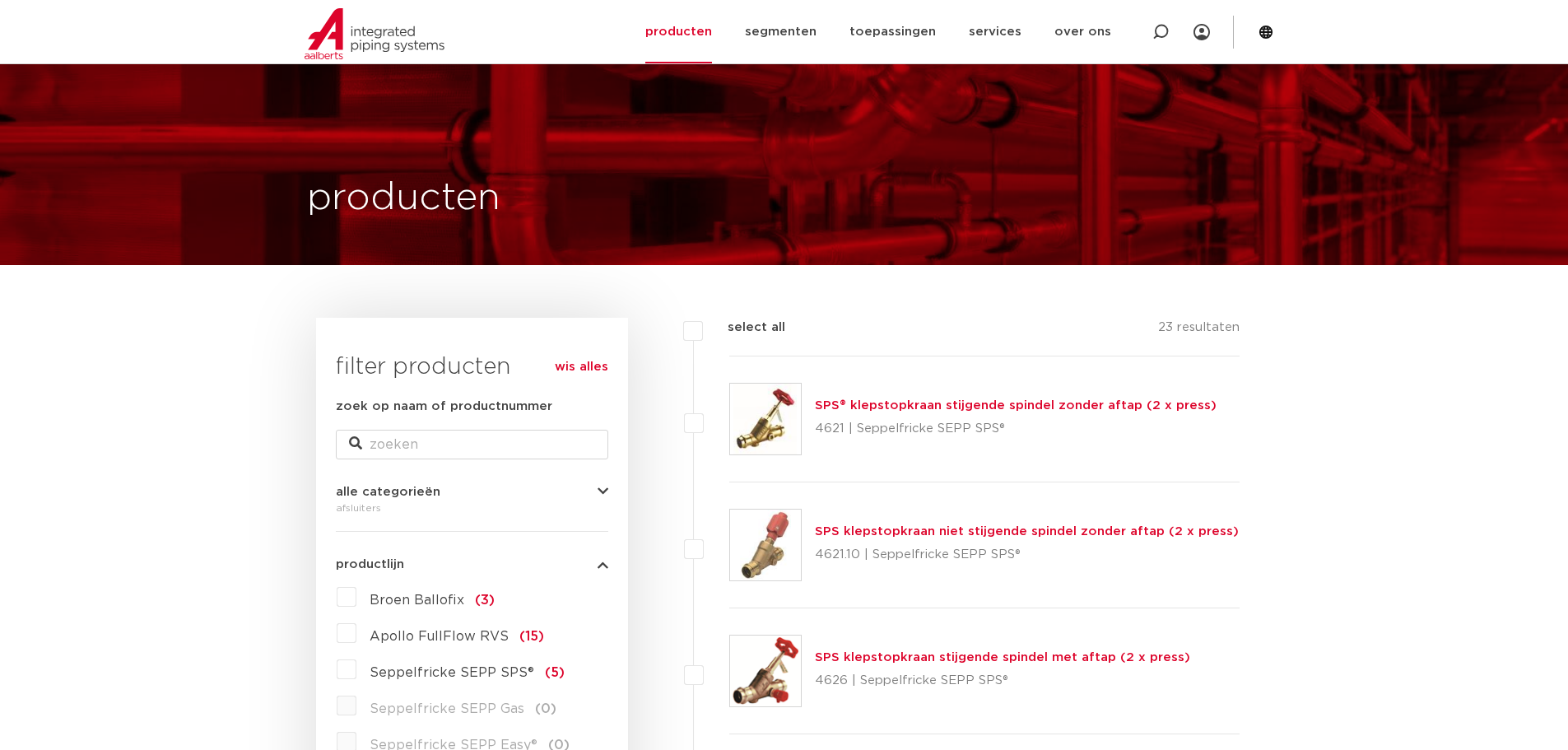 scroll, scrollTop: 1195, scrollLeft: 0, axis: vertical 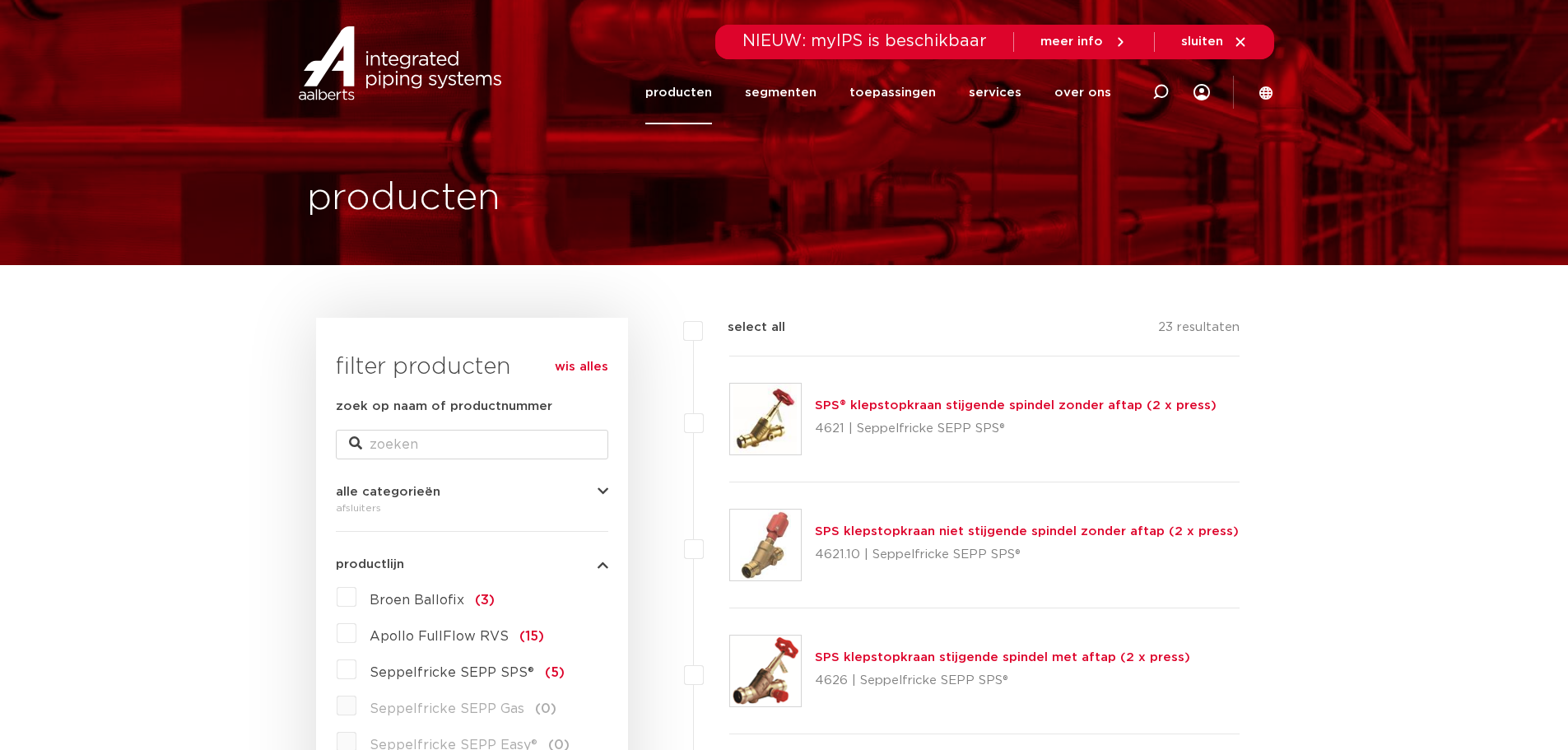 click on "Zoeken
NIEUW: myIPS is beschikbaar
meer info
sluiten
producten
segmenten
toepassingen
services
services overzicht
downloads
Aalberts IPS design service
over ons" at bounding box center [784, 63] 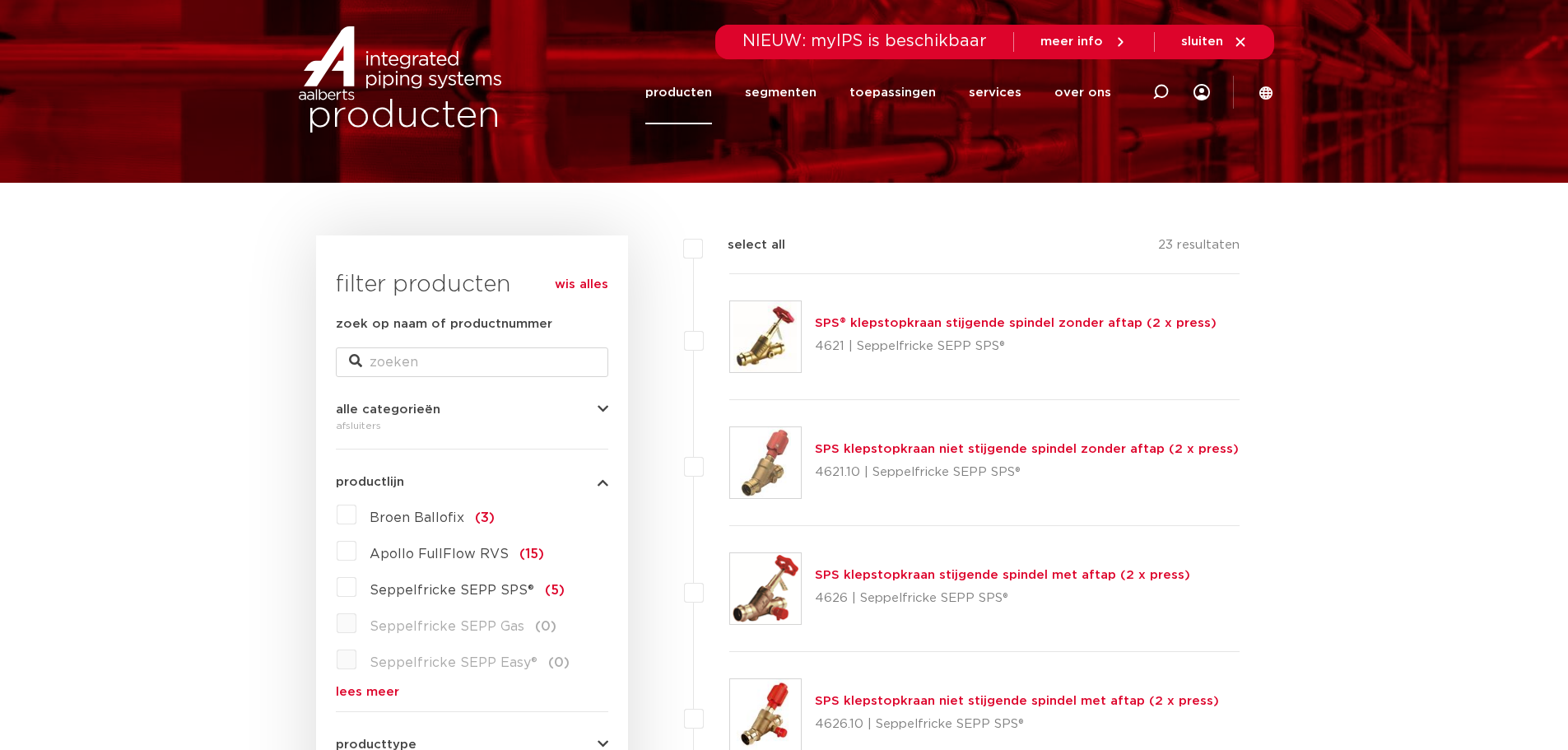scroll, scrollTop: 0, scrollLeft: 0, axis: both 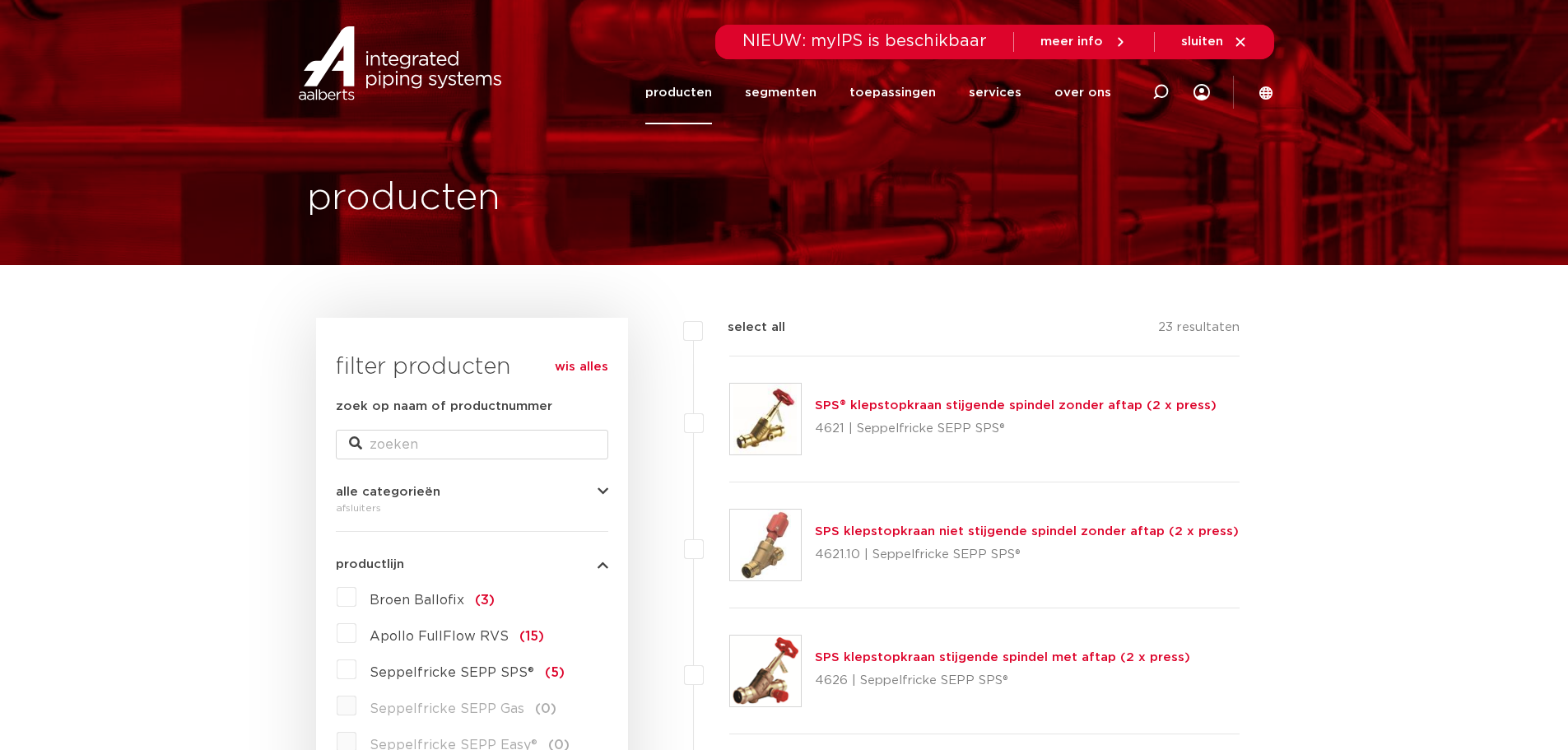 click on "Zoeken
NIEUW: myIPS is beschikbaar
meer info
sluiten
producten
segmenten
toepassingen
services
services overzicht
downloads
Aalberts IPS design service
over ons" at bounding box center [784, 63] 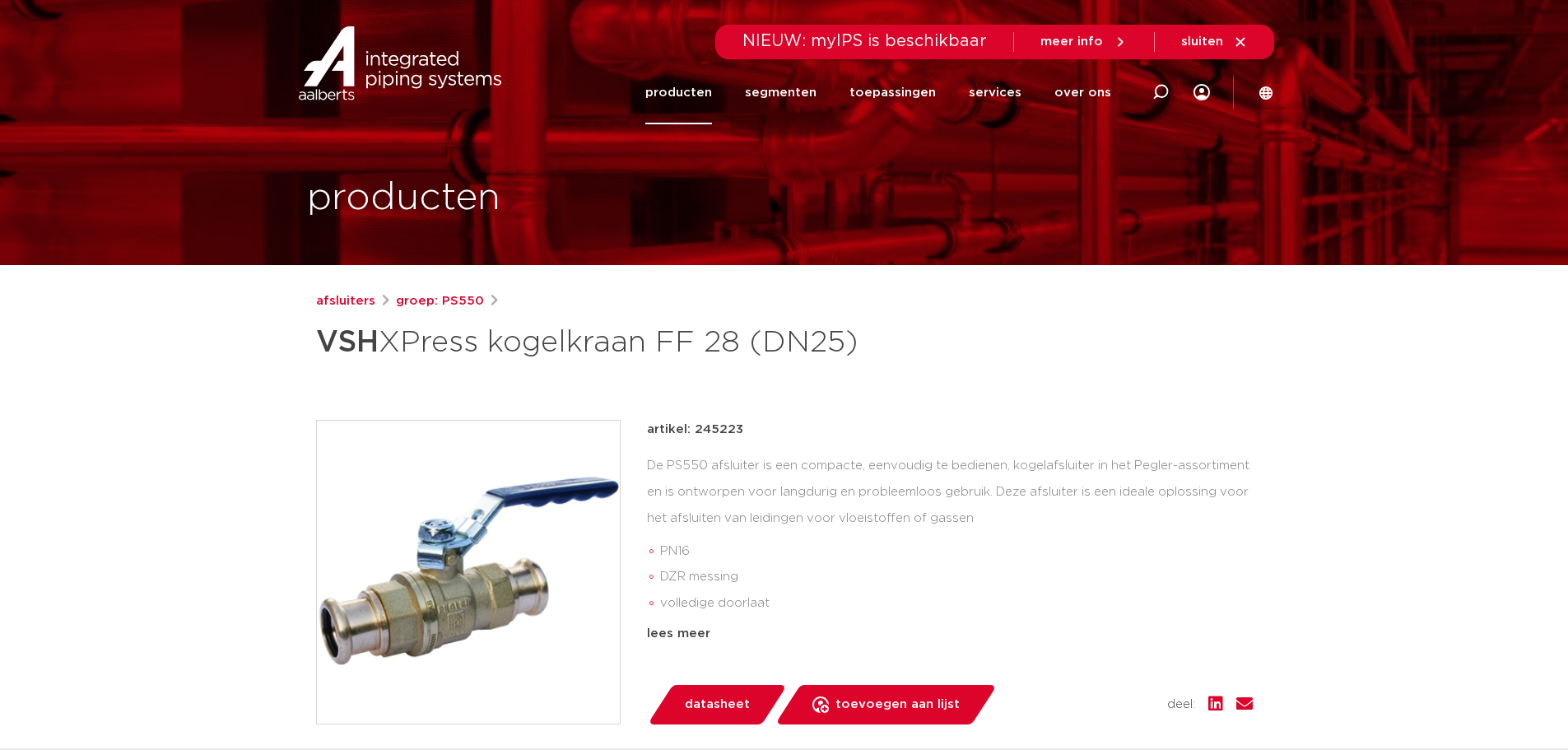 scroll, scrollTop: 0, scrollLeft: 0, axis: both 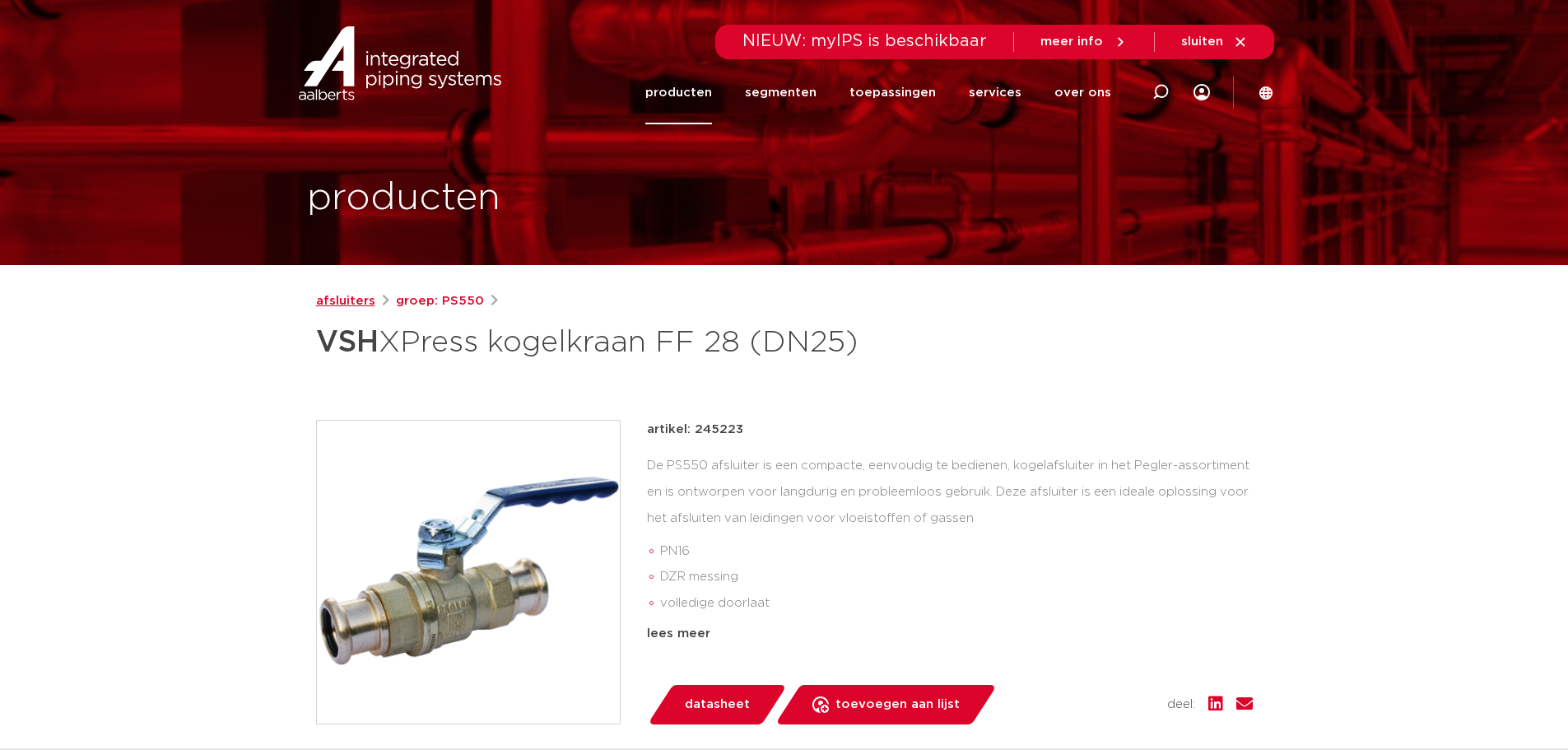 click on "afsluiters" at bounding box center (346, 301) 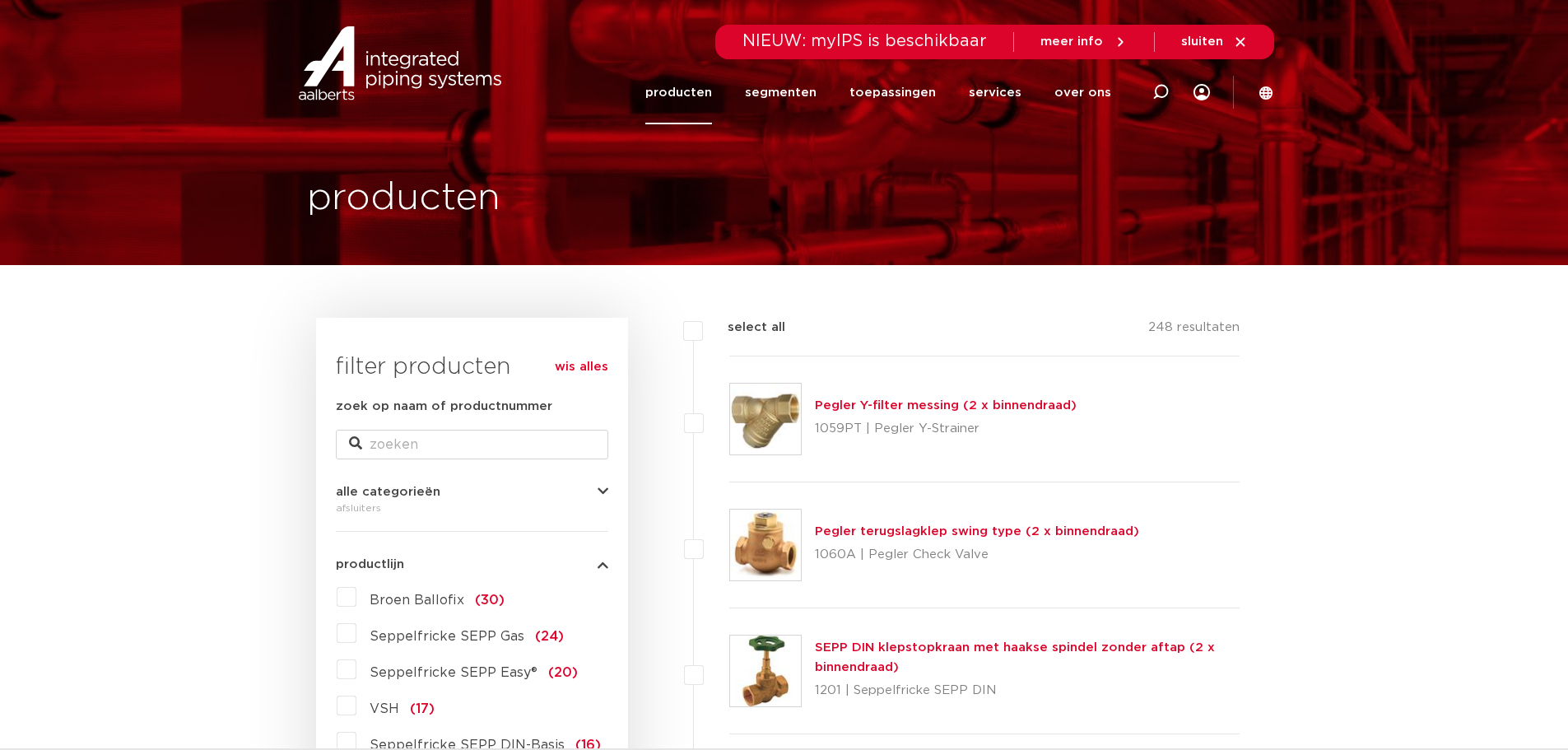 scroll, scrollTop: 0, scrollLeft: 0, axis: both 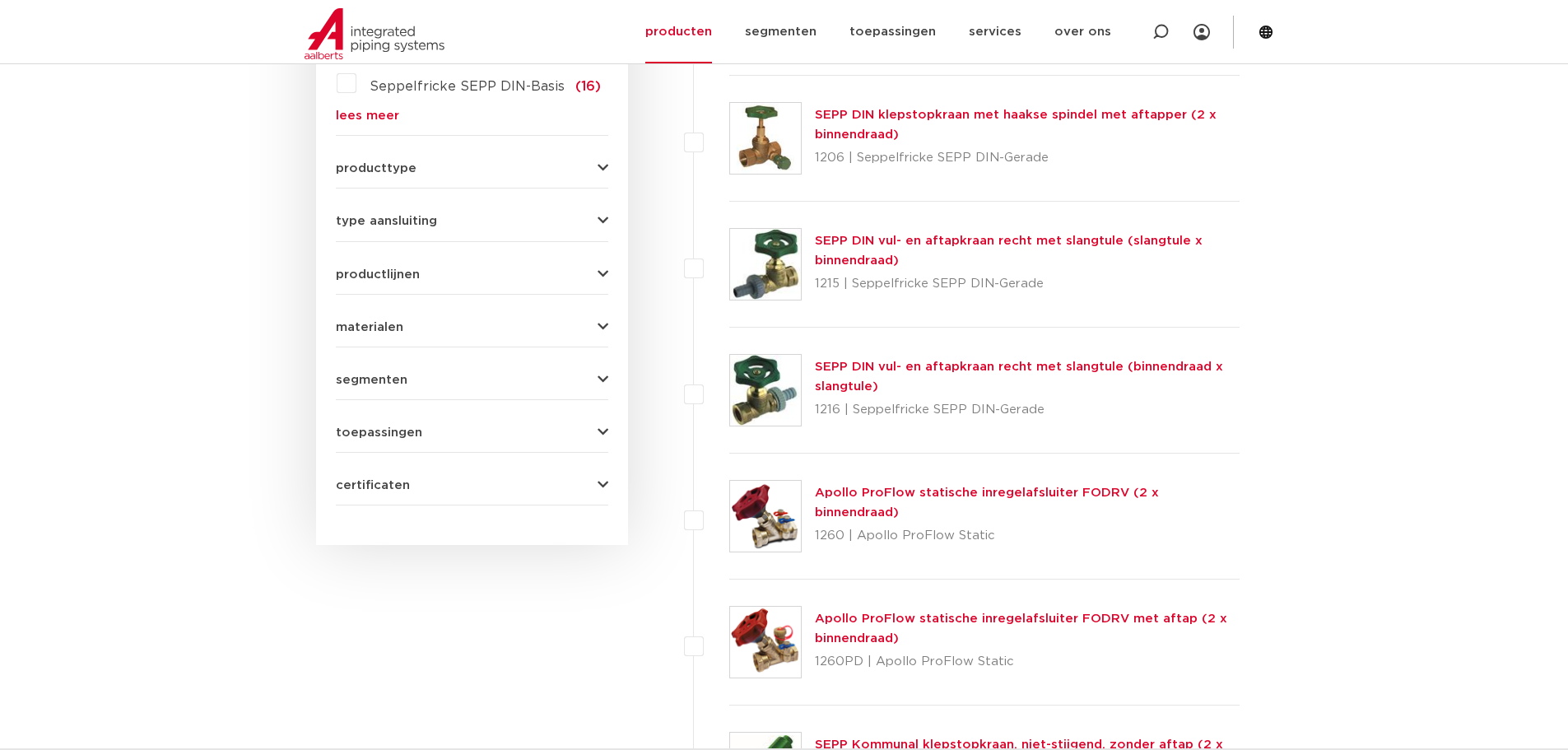 click on "certificaten" at bounding box center (373, 485) 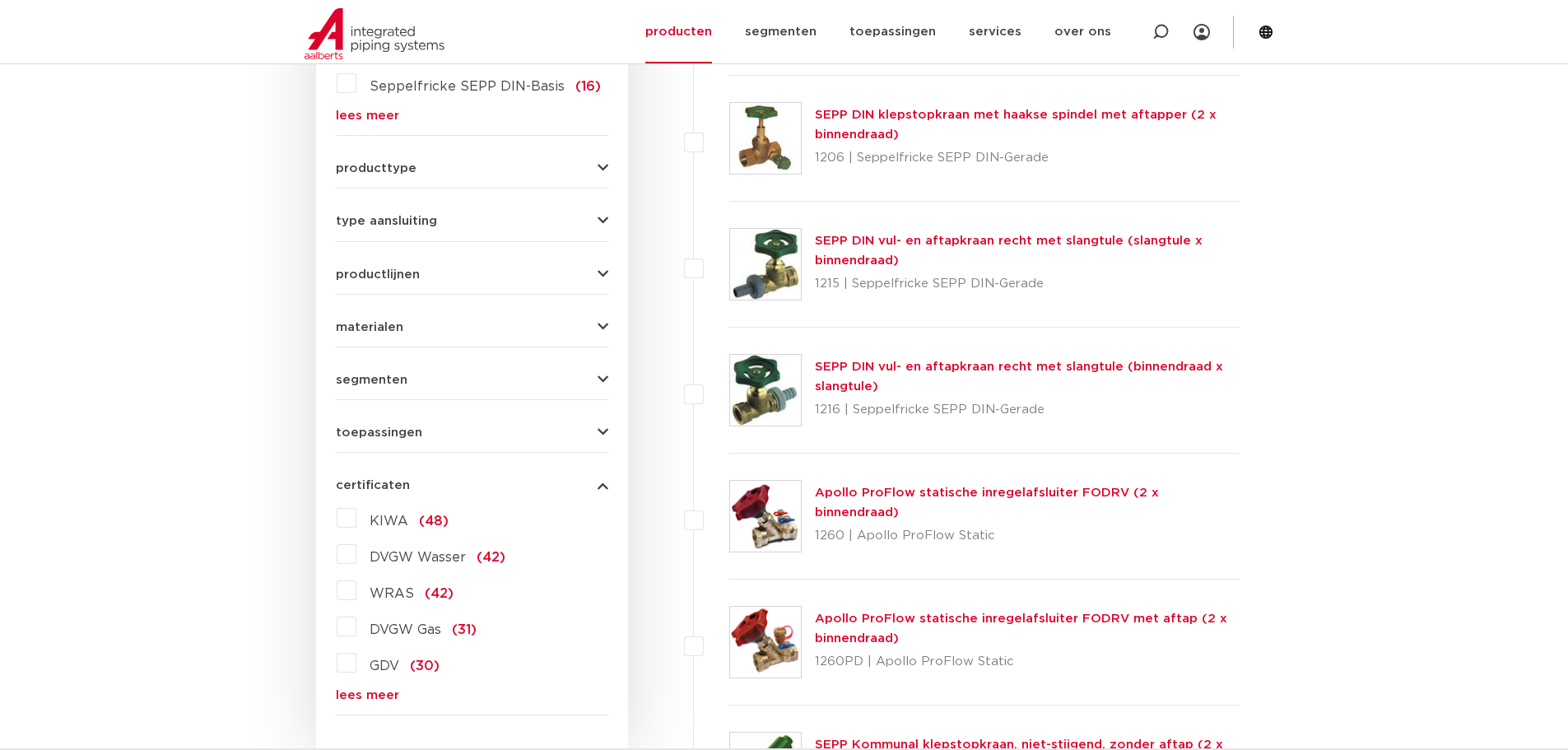 click on "KIWA" at bounding box center [389, 521] 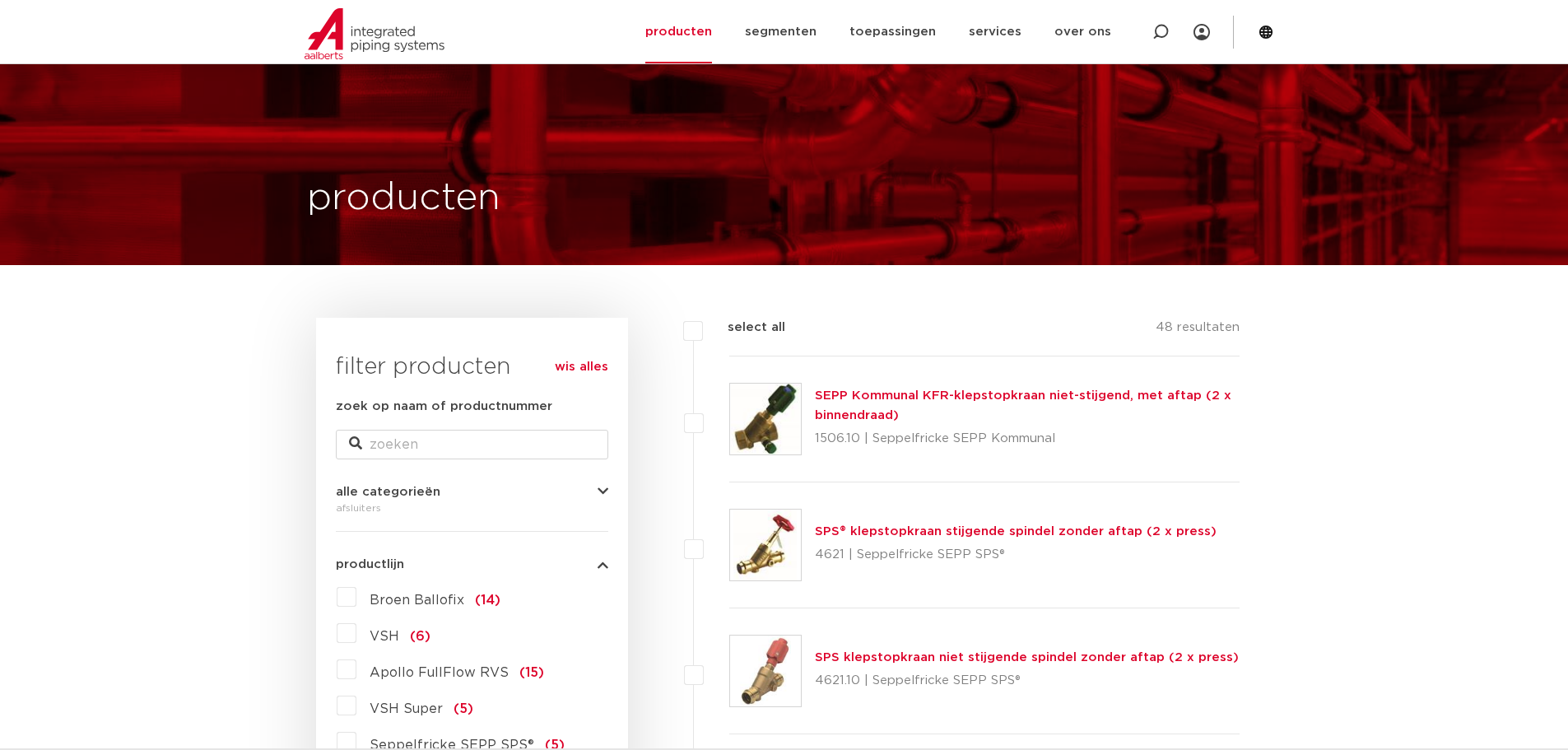 scroll, scrollTop: 613, scrollLeft: 0, axis: vertical 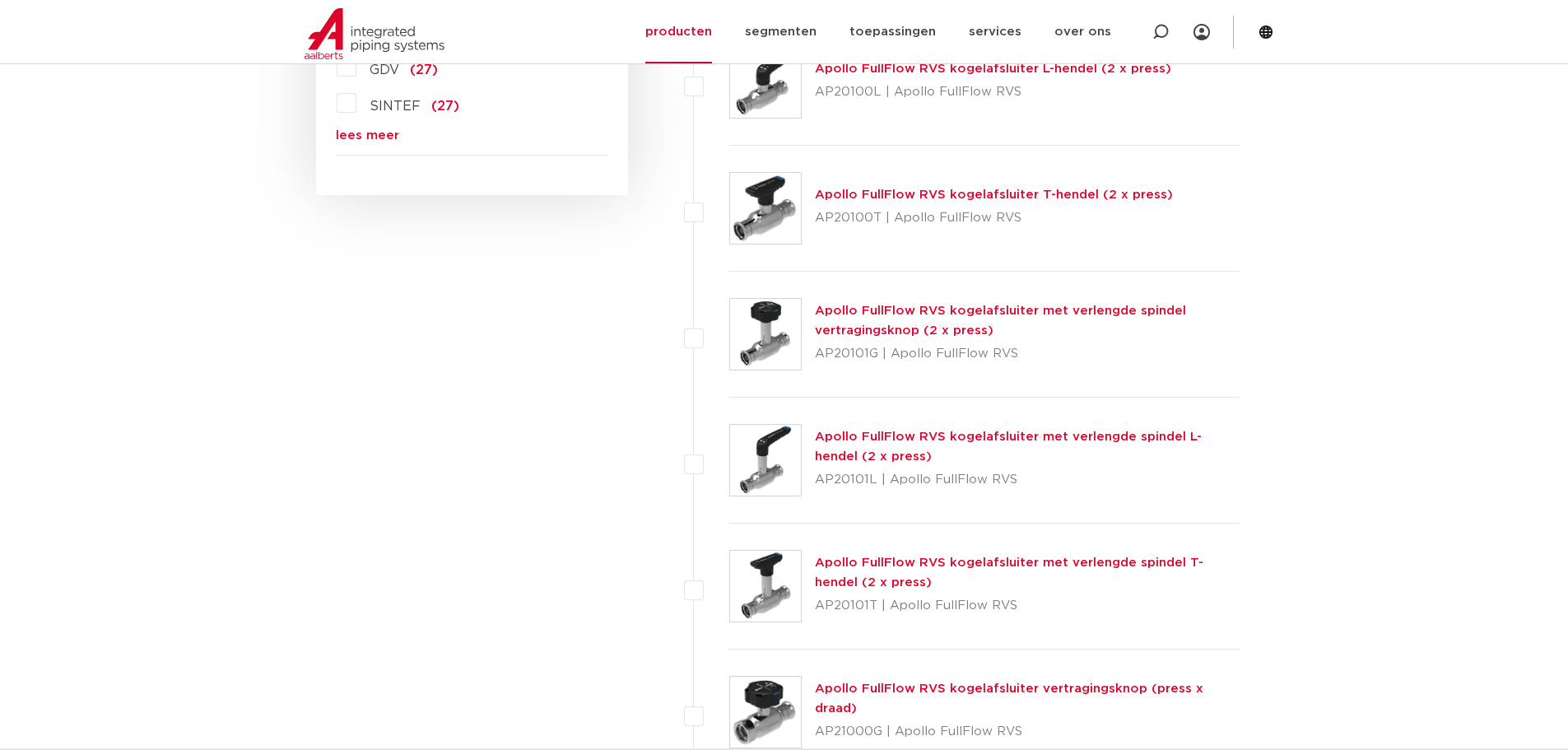 drag, startPoint x: 1331, startPoint y: 332, endPoint x: 1279, endPoint y: 280, distance: 73.53911 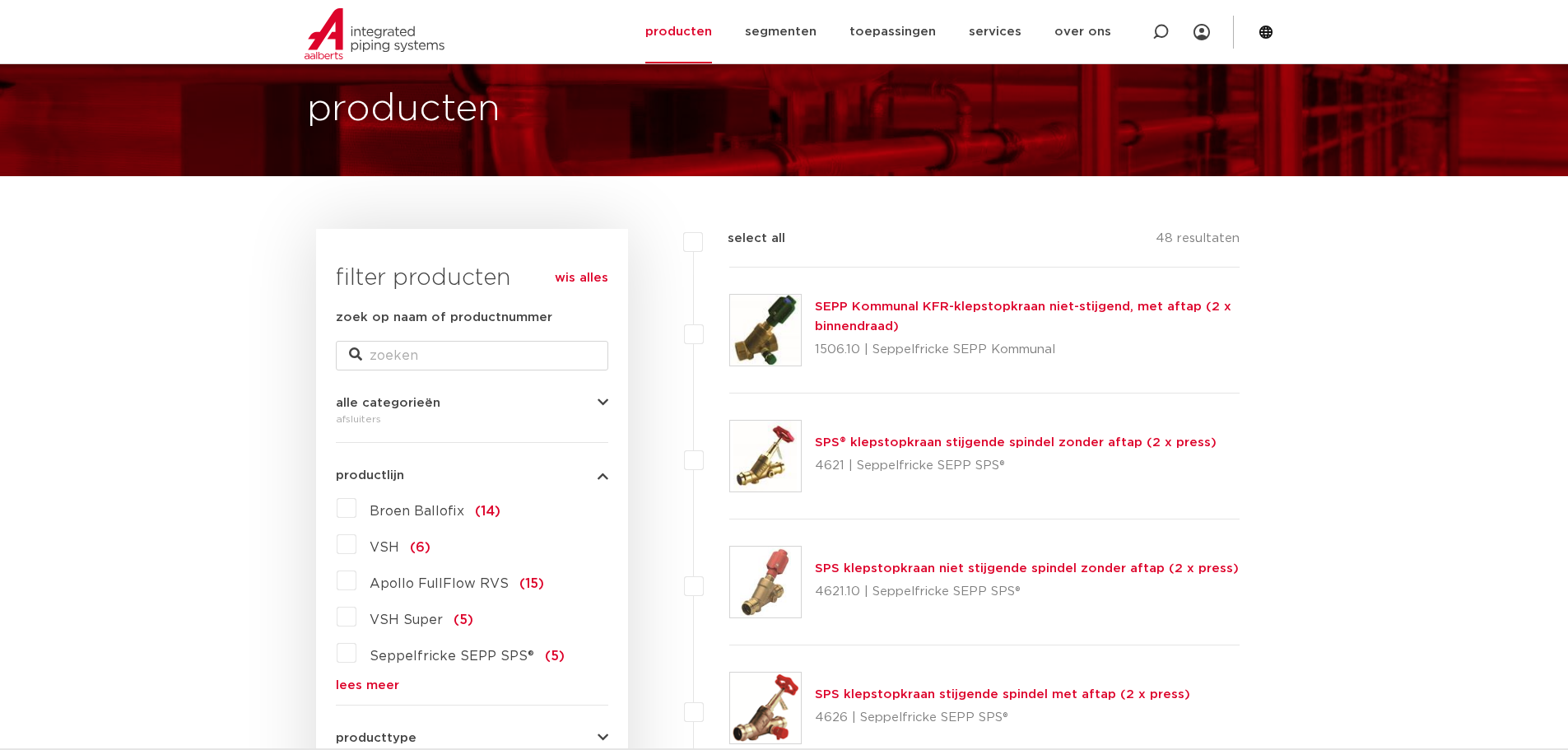 scroll, scrollTop: 66, scrollLeft: 0, axis: vertical 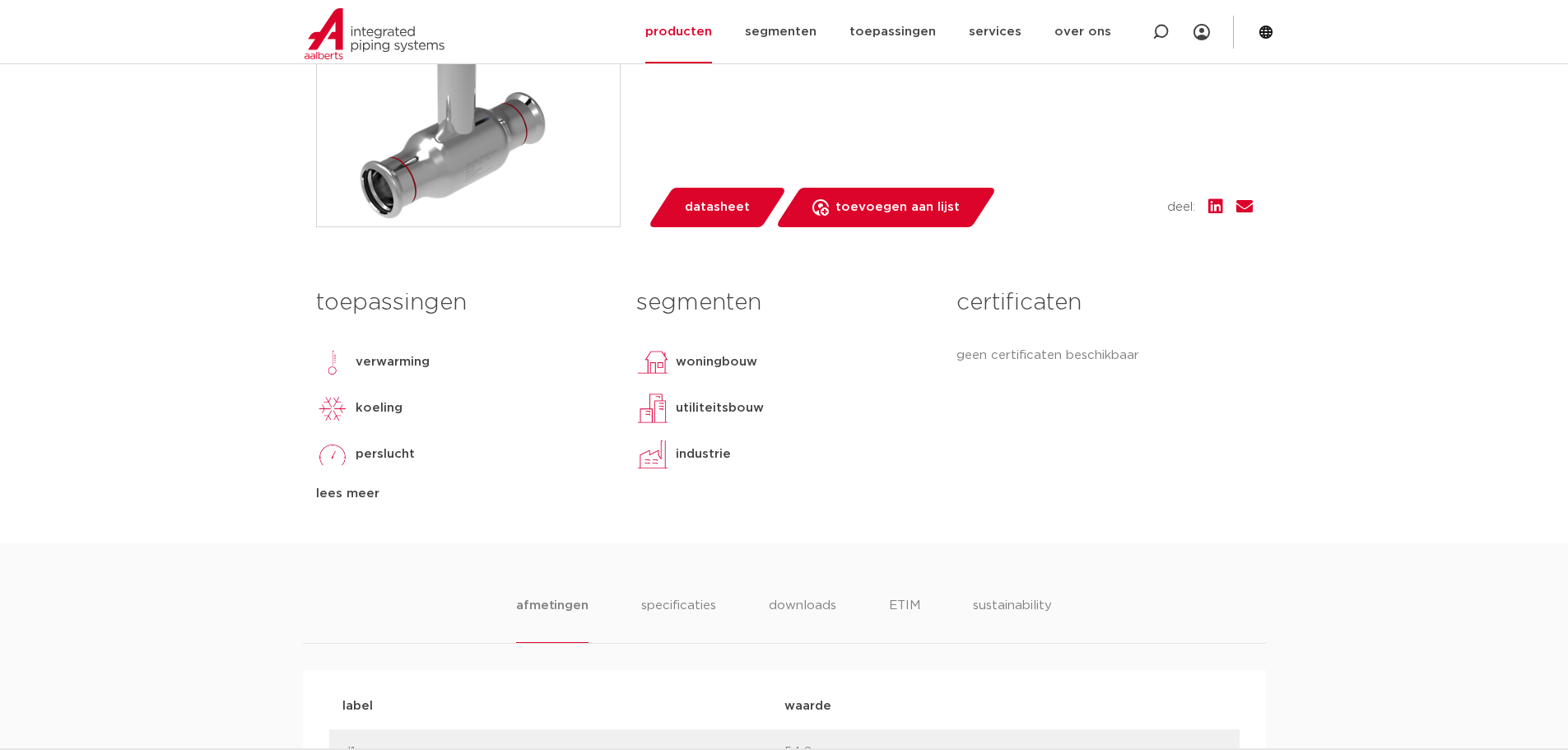 click on "lees meer" at bounding box center [463, 494] 